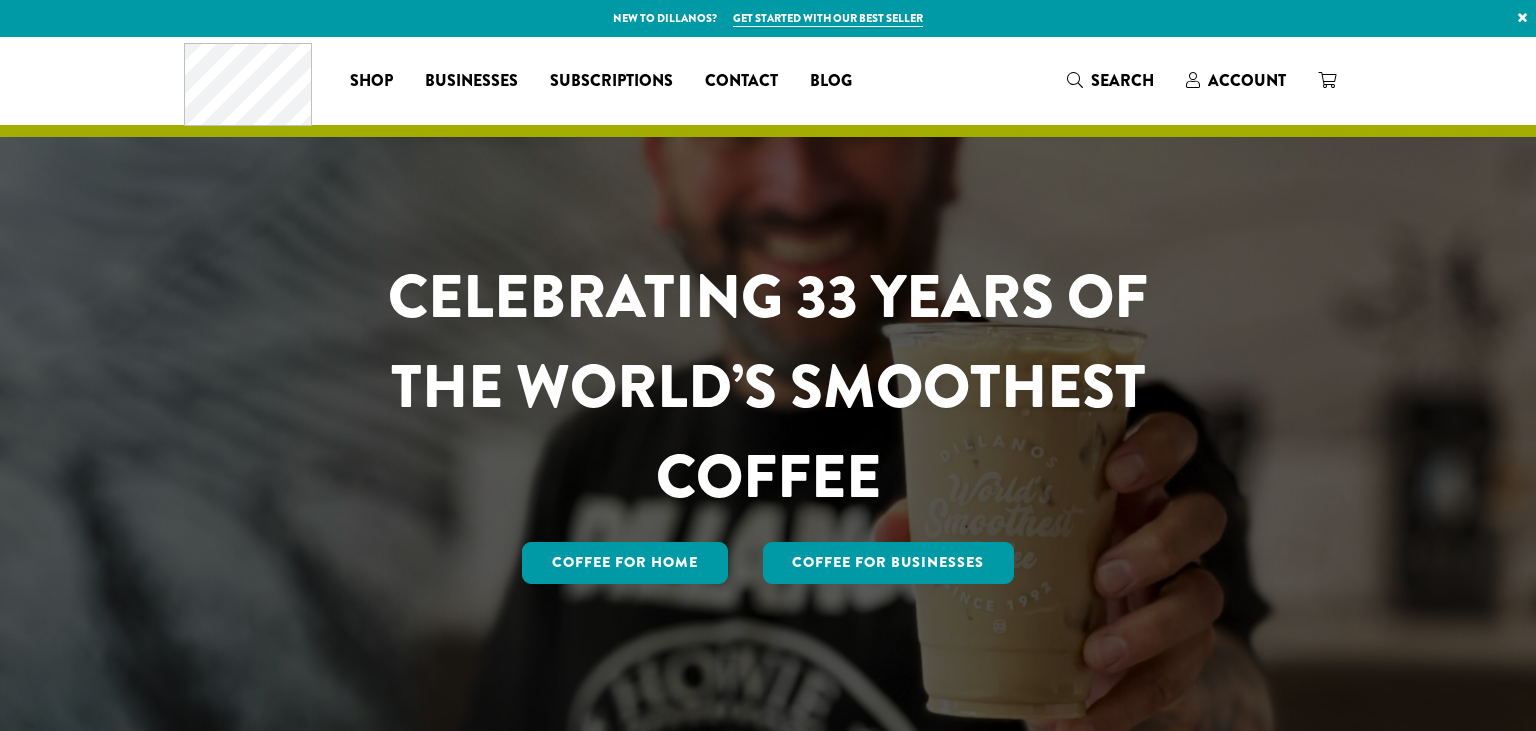 scroll, scrollTop: 0, scrollLeft: 0, axis: both 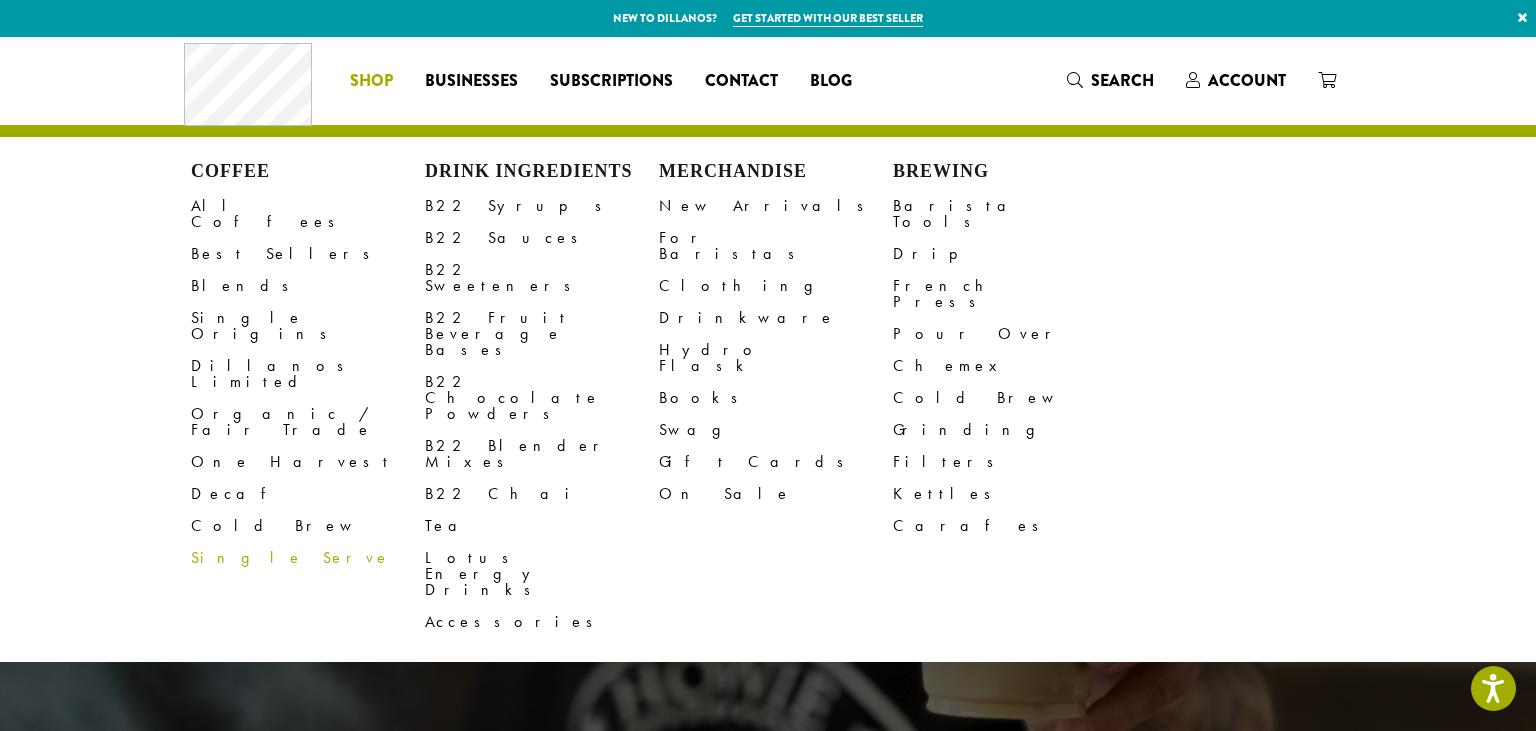 click on "Coffee All Coffees
Best Sellers
Blends
Single Origins
Dillanos Limited
Organic / Fair Trade
One Harvest
Decaf
Cold Brew
Single Serve
Drink Ingredients B22 Syrups
B22 Sauces
B22 Sweeteners
B22 Fruit Beverage Bases
B22 Chocolate Powders
B22 Blender Mixes
B22 Chai
Tea
Lotus Energy Drinks
Accessories
Merchandise New Arrivals
For Baristas
Clothing
Drinkware
Hydro Flask
Books
Swag
Gift Cards
On Sale
Brewing Barista Tools
Drip
French Press
Pour Over
Chemex
Cold Brew
Grinding
Filters
Kettles
Carafes
Shop" at bounding box center (371, 81) 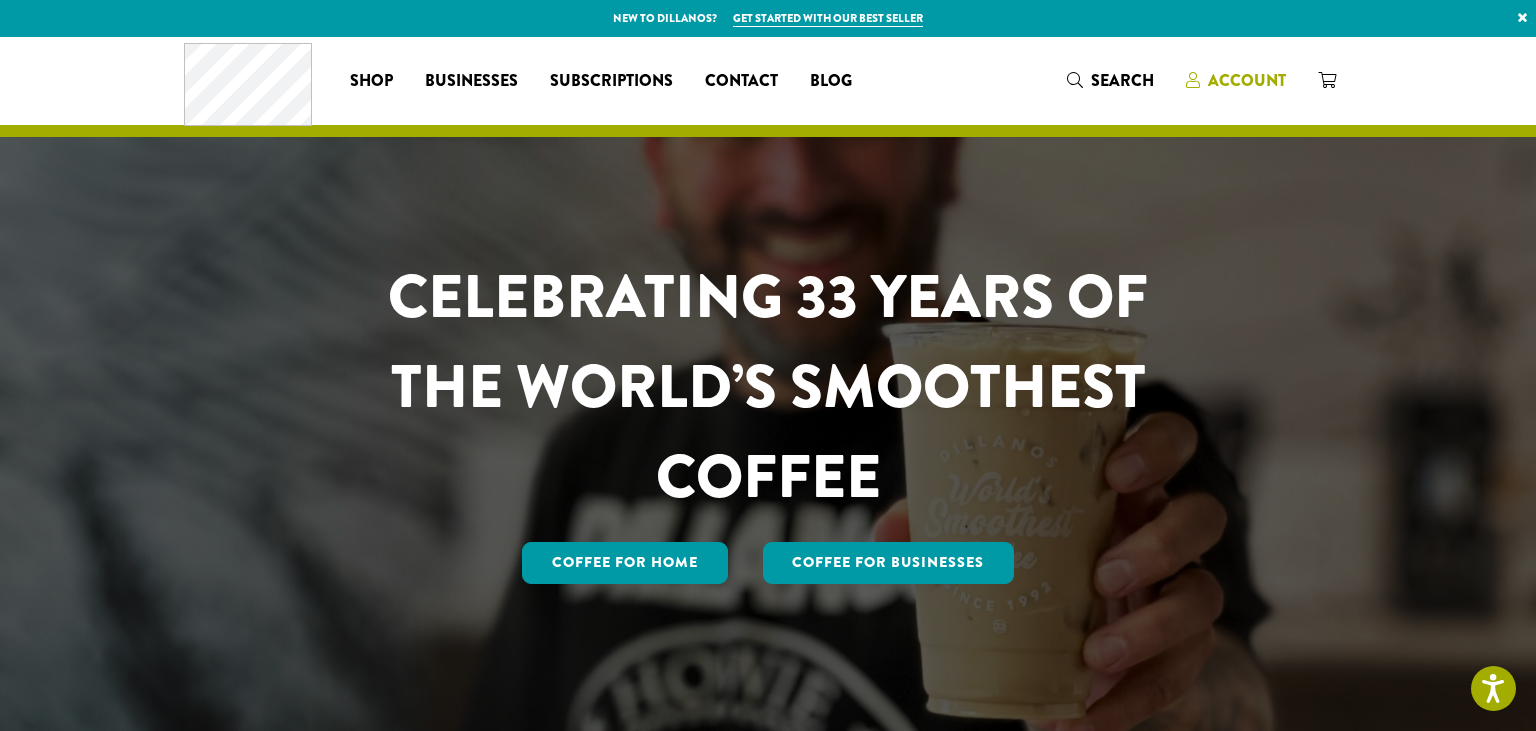 click on "Account" at bounding box center (1247, 80) 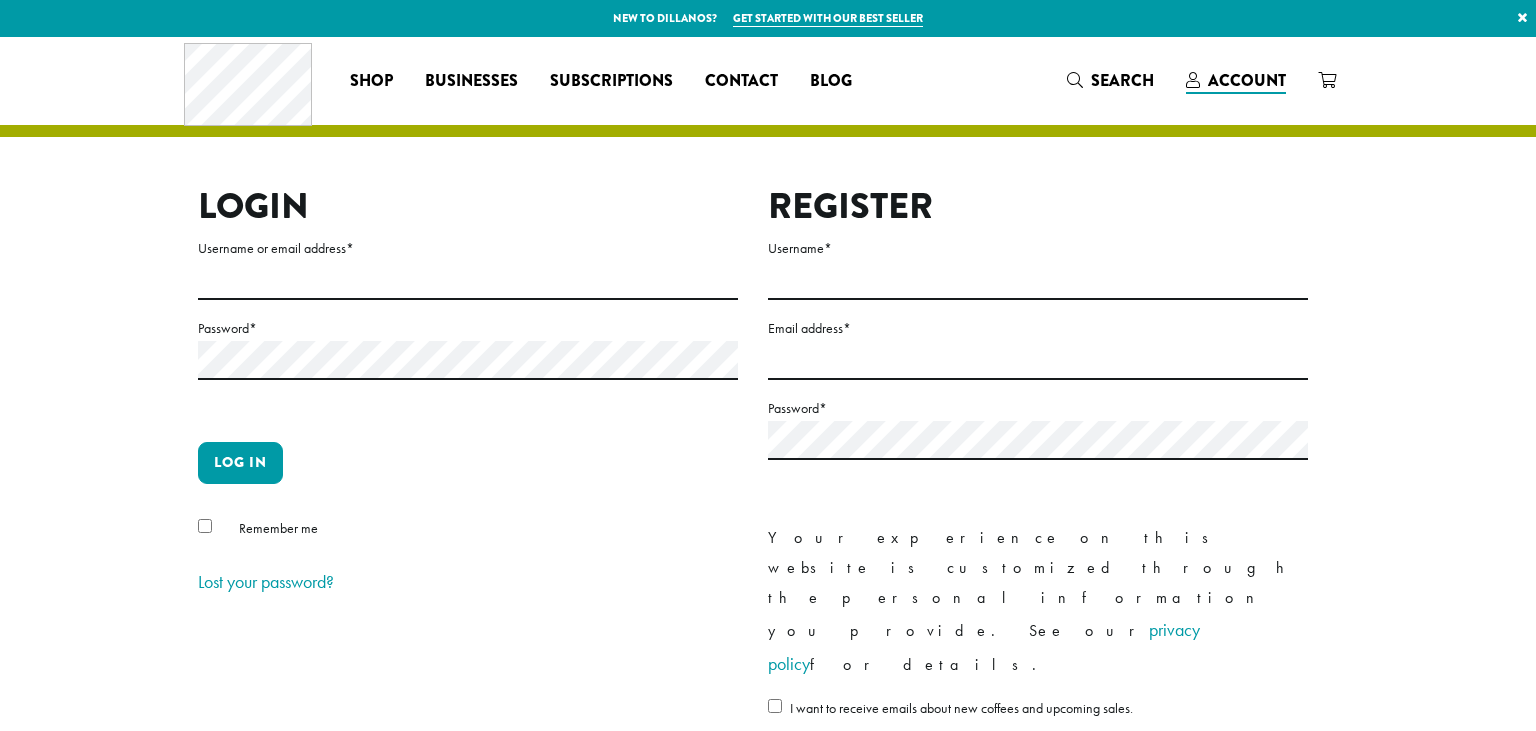 scroll, scrollTop: 0, scrollLeft: 0, axis: both 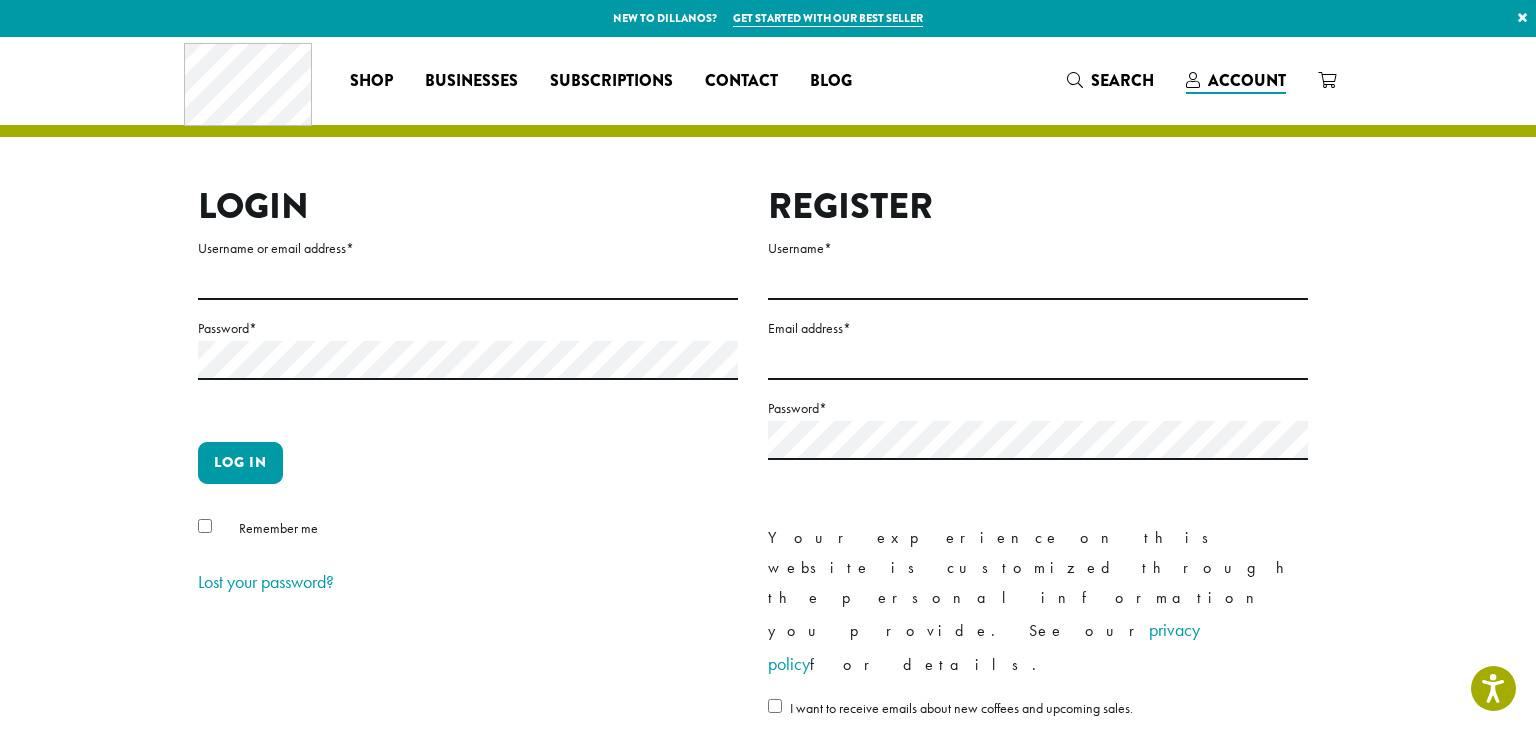 click on "Username or email address  *" at bounding box center [468, 248] 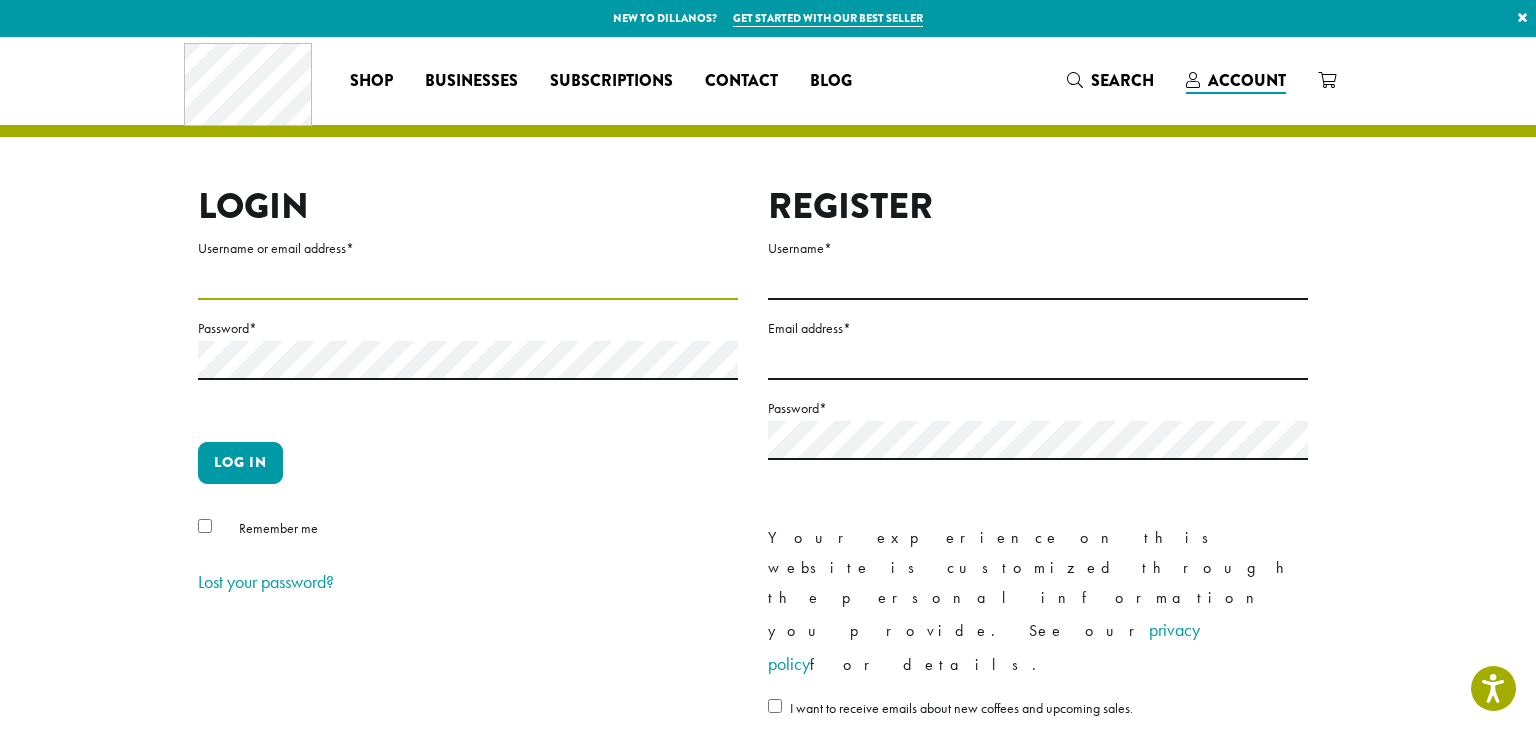 click on "Username or email address  *" at bounding box center (468, 280) 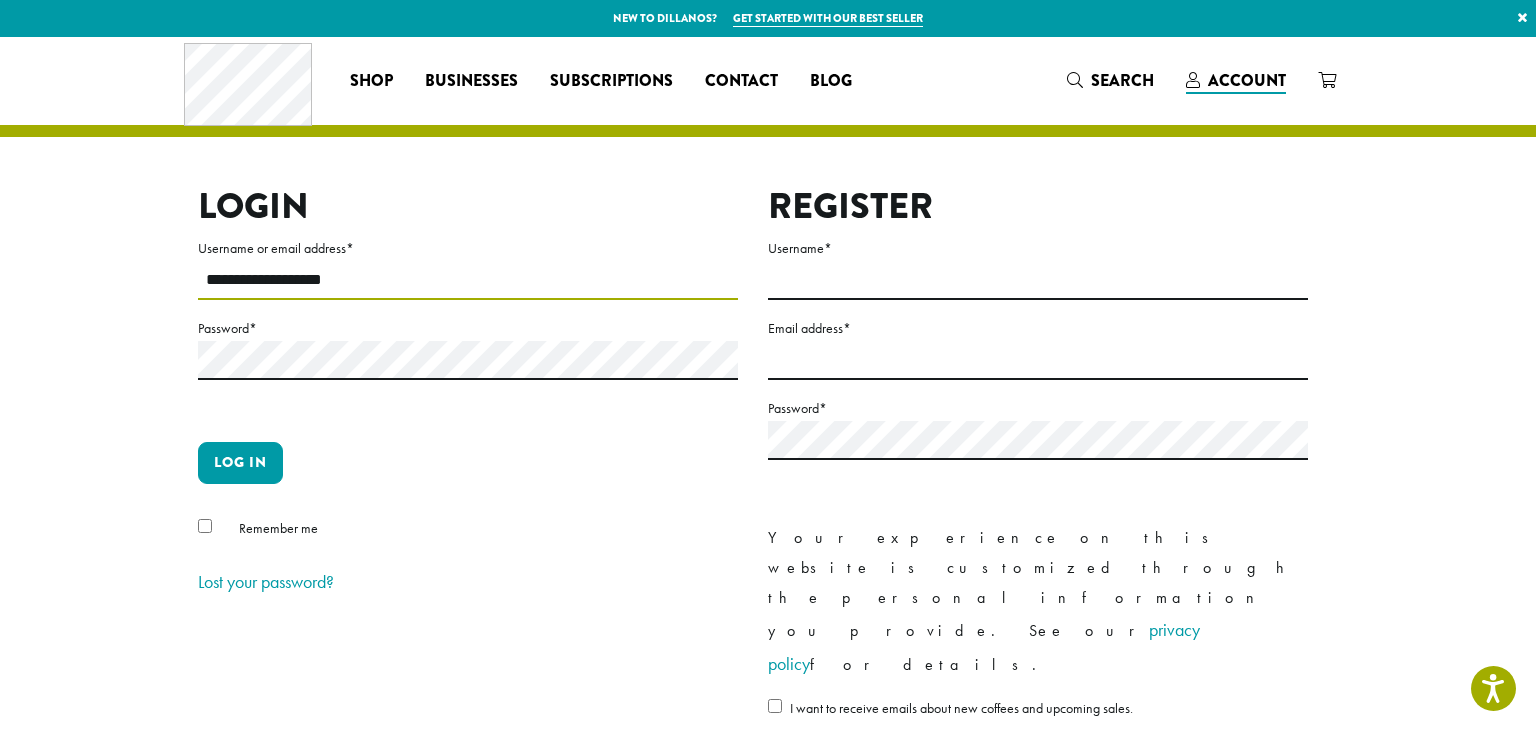 type on "**********" 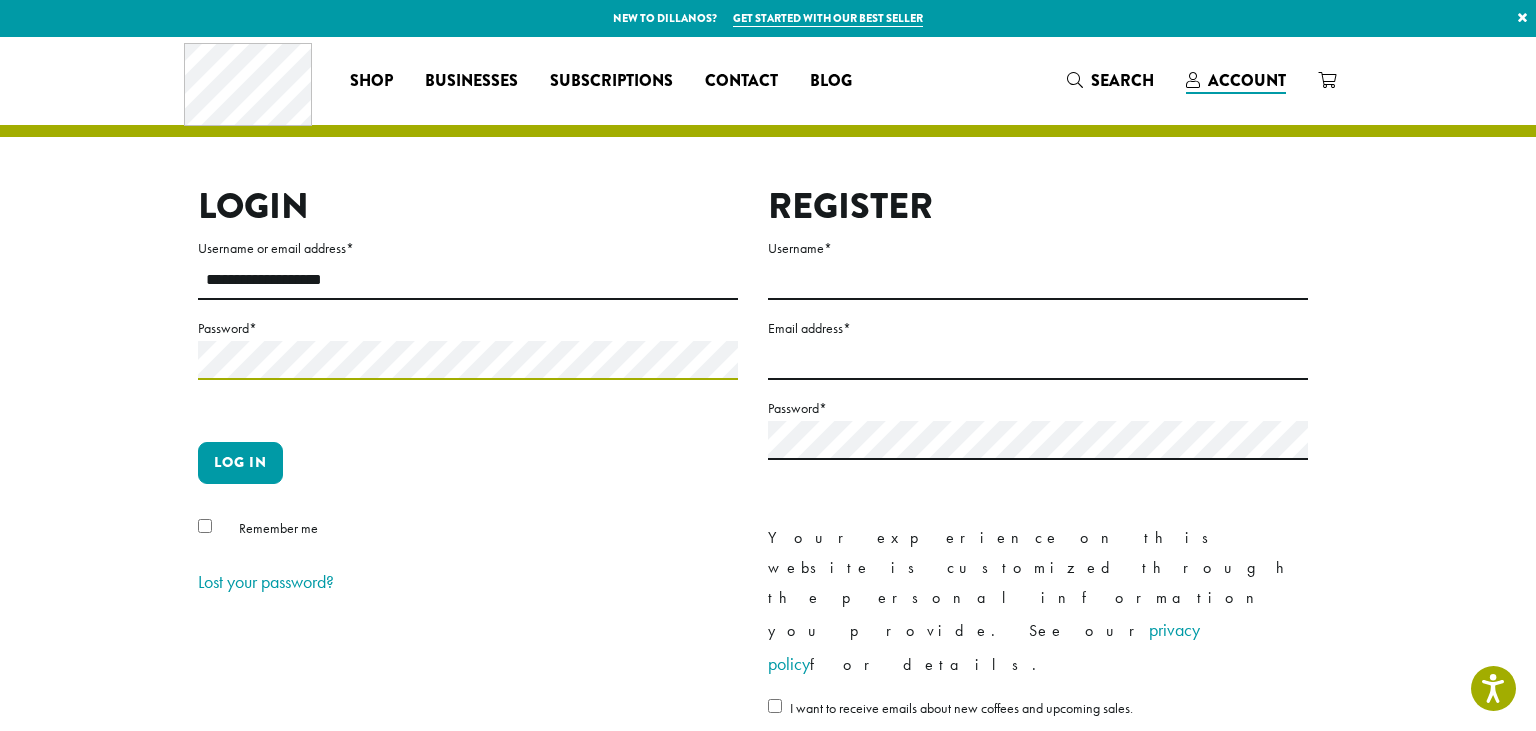 click on "Log in" at bounding box center [240, 463] 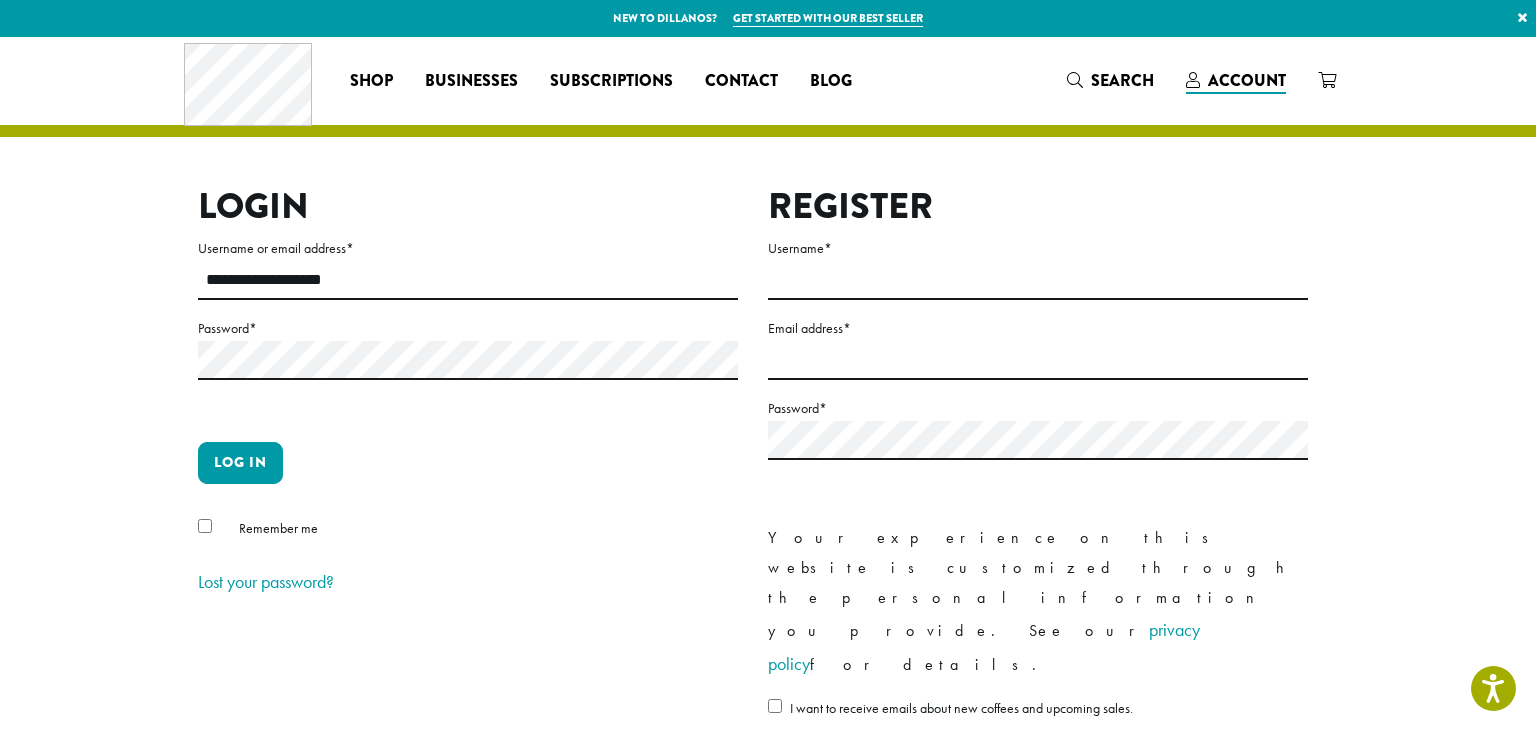 click on "**********" at bounding box center [768, 452] 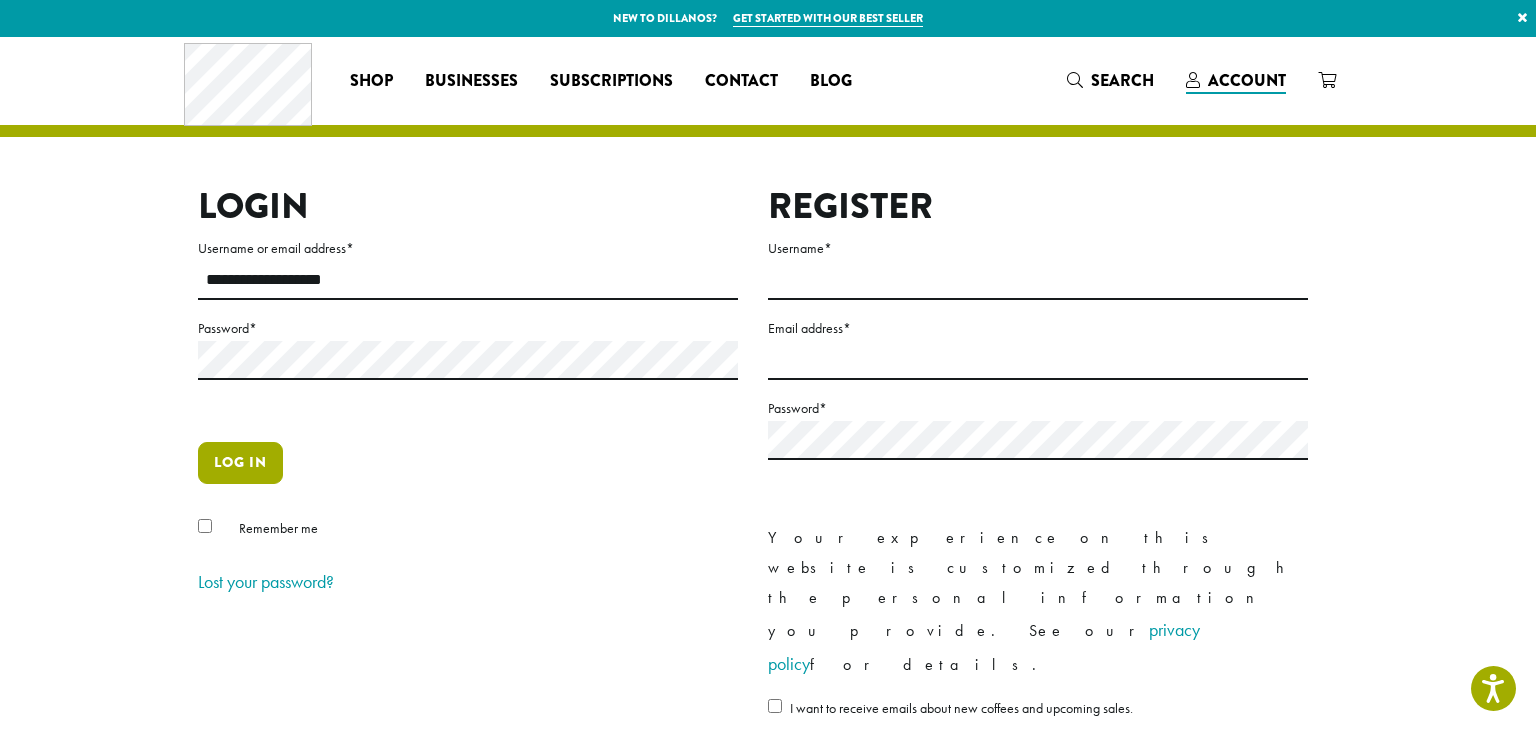 click on "Log in" at bounding box center (240, 463) 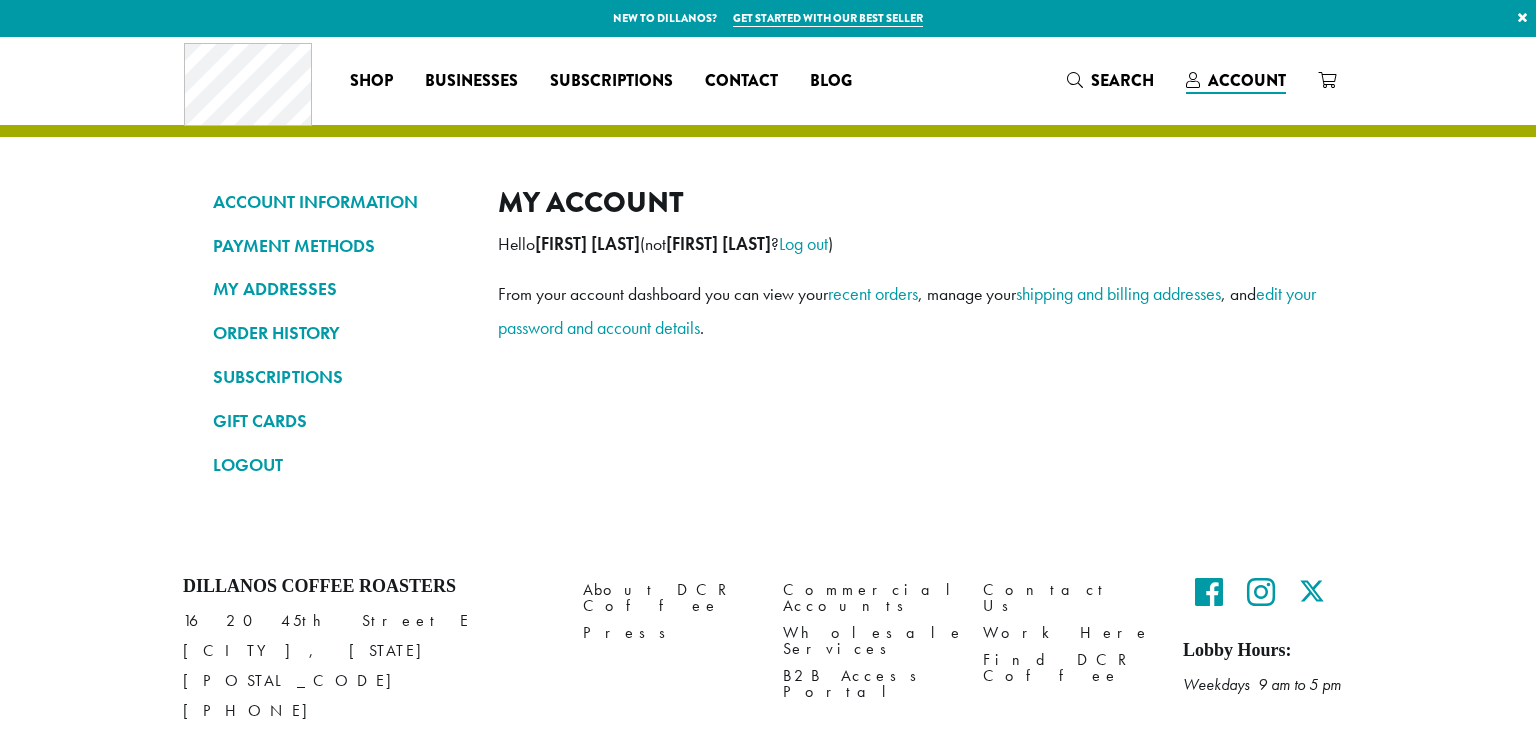 scroll, scrollTop: 0, scrollLeft: 0, axis: both 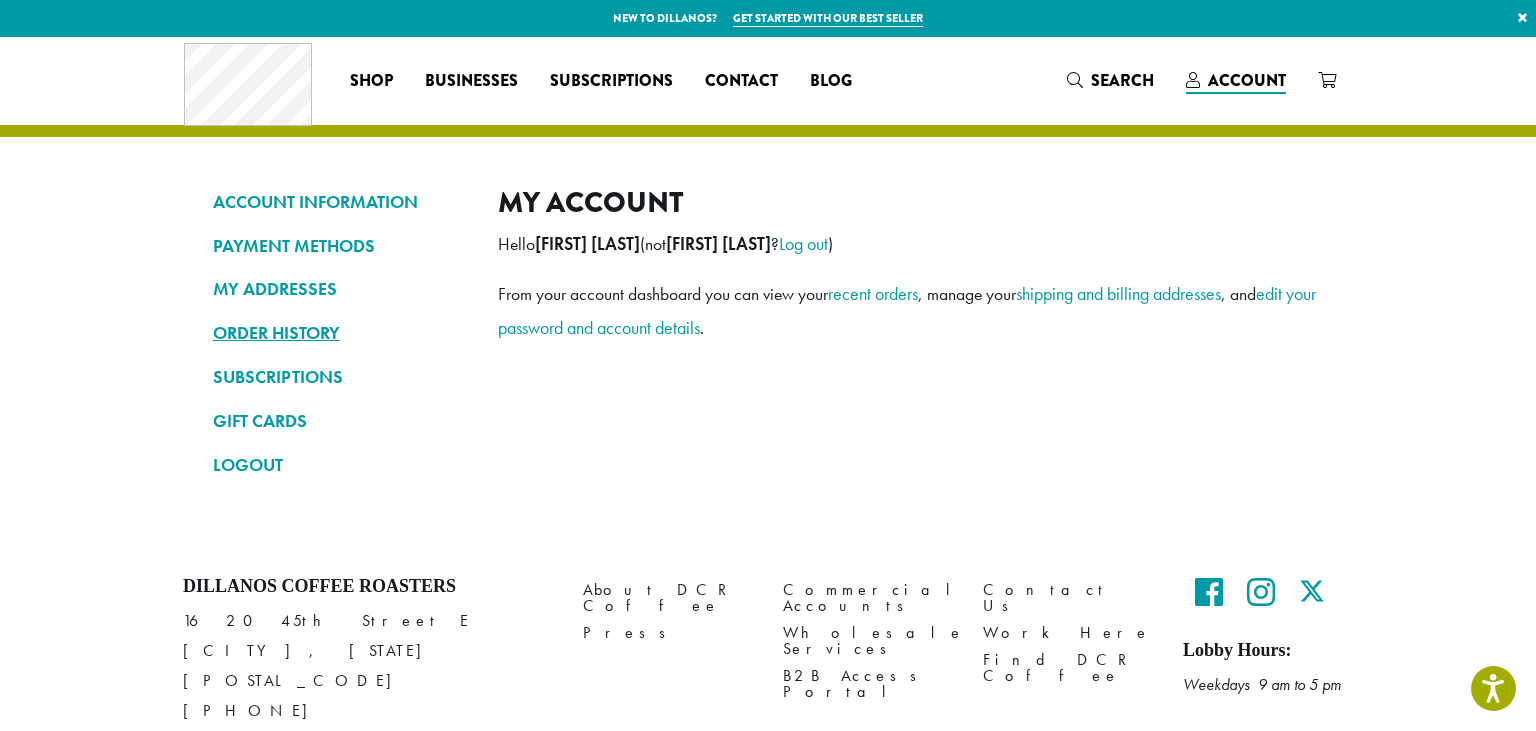 click on "ORDER HISTORY" at bounding box center [340, 333] 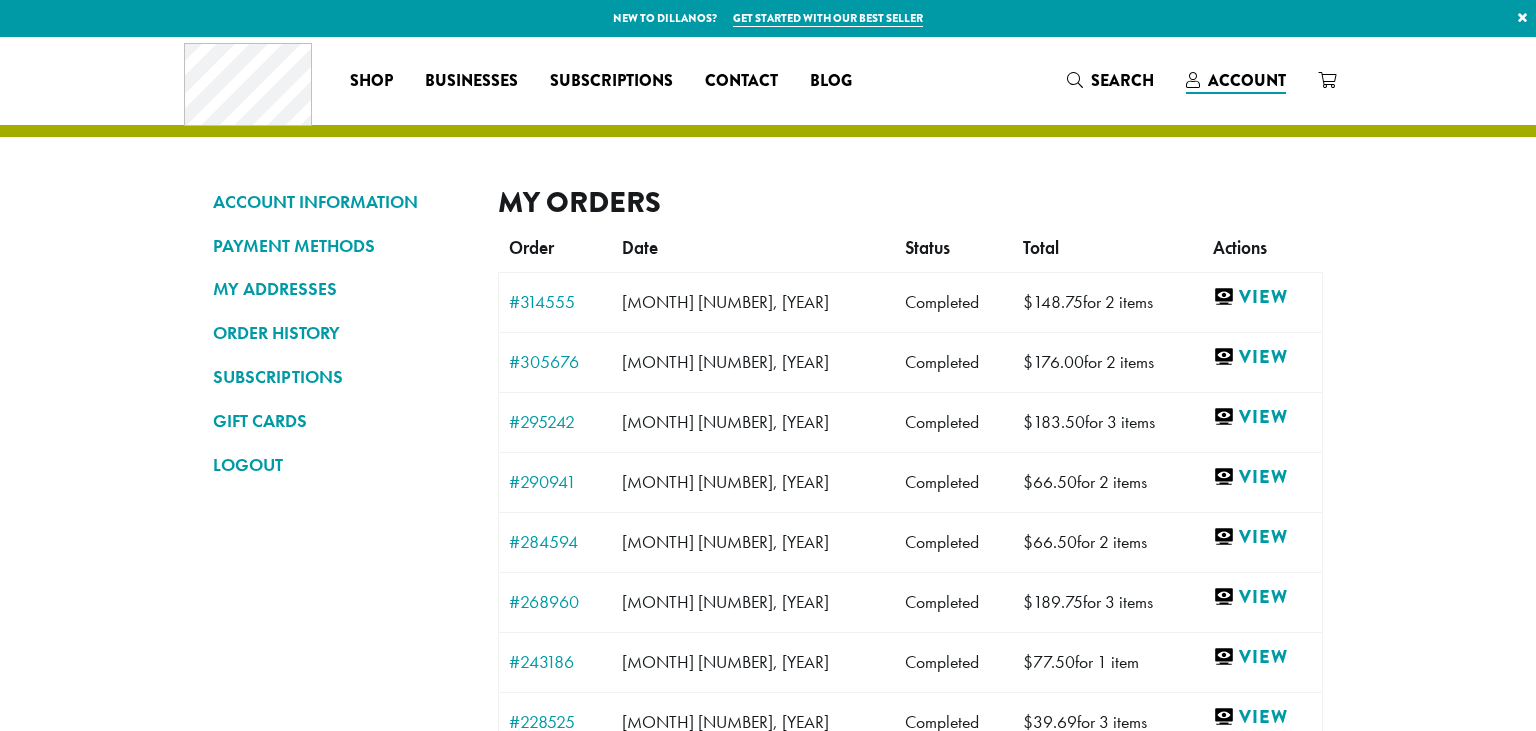 scroll, scrollTop: 0, scrollLeft: 0, axis: both 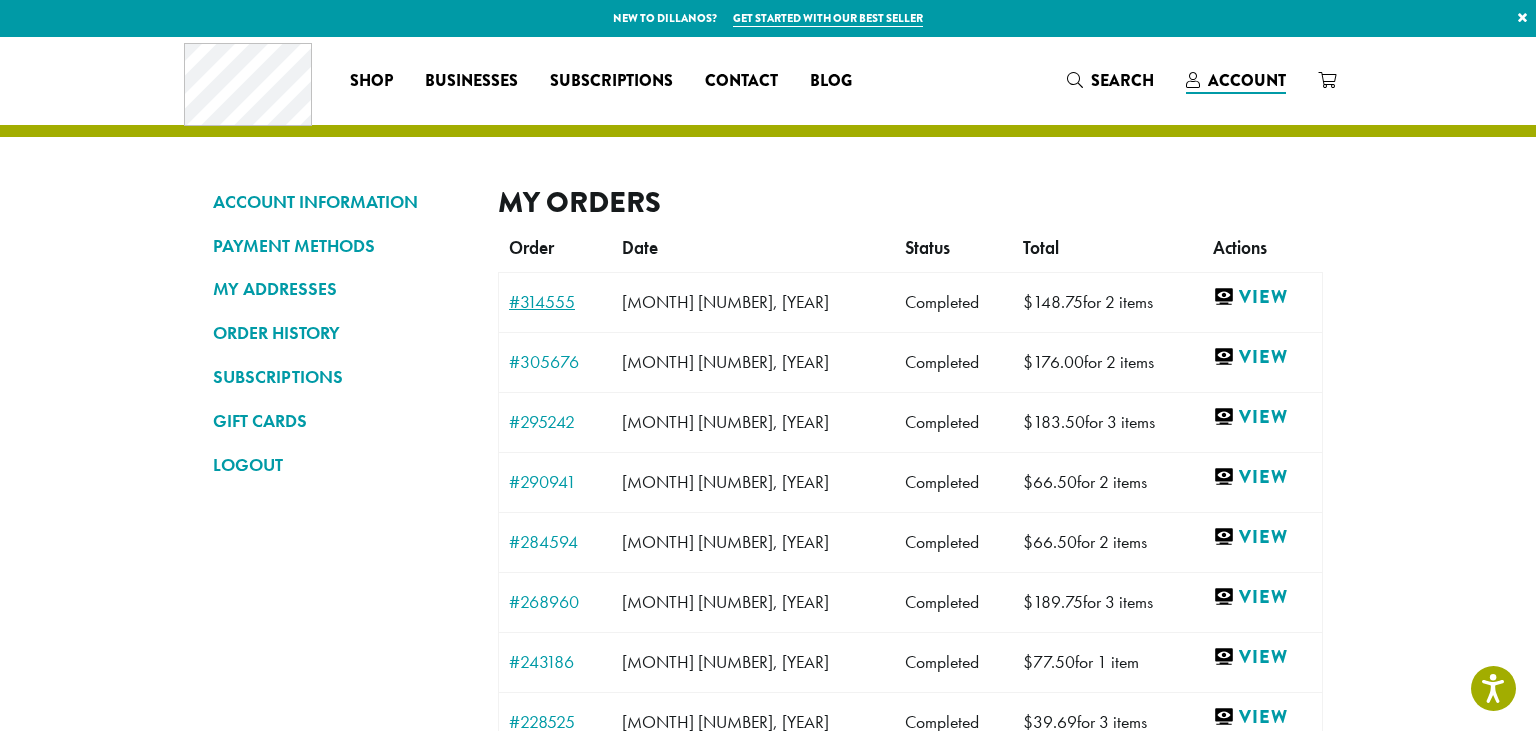 click on "#314555" at bounding box center (555, 302) 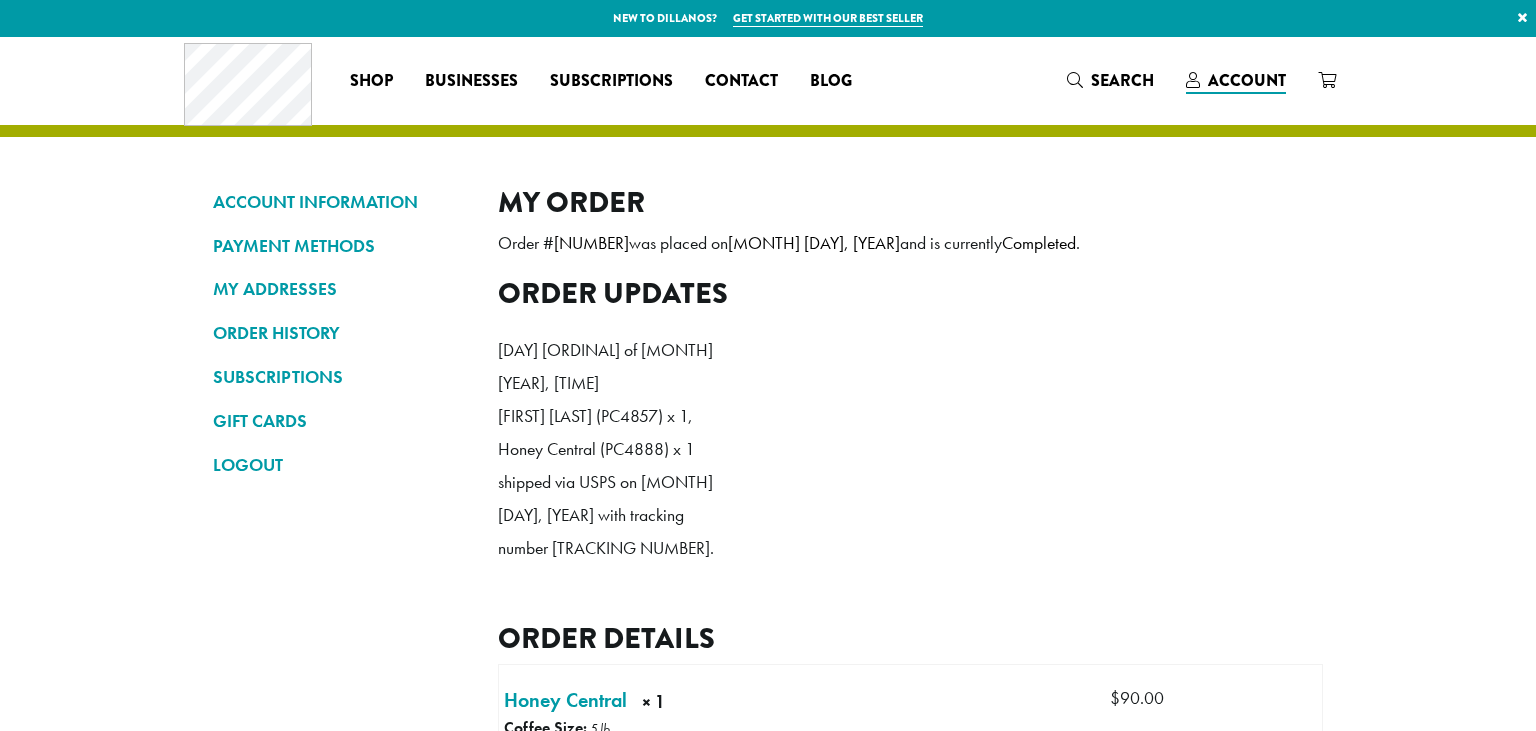 scroll, scrollTop: 0, scrollLeft: 0, axis: both 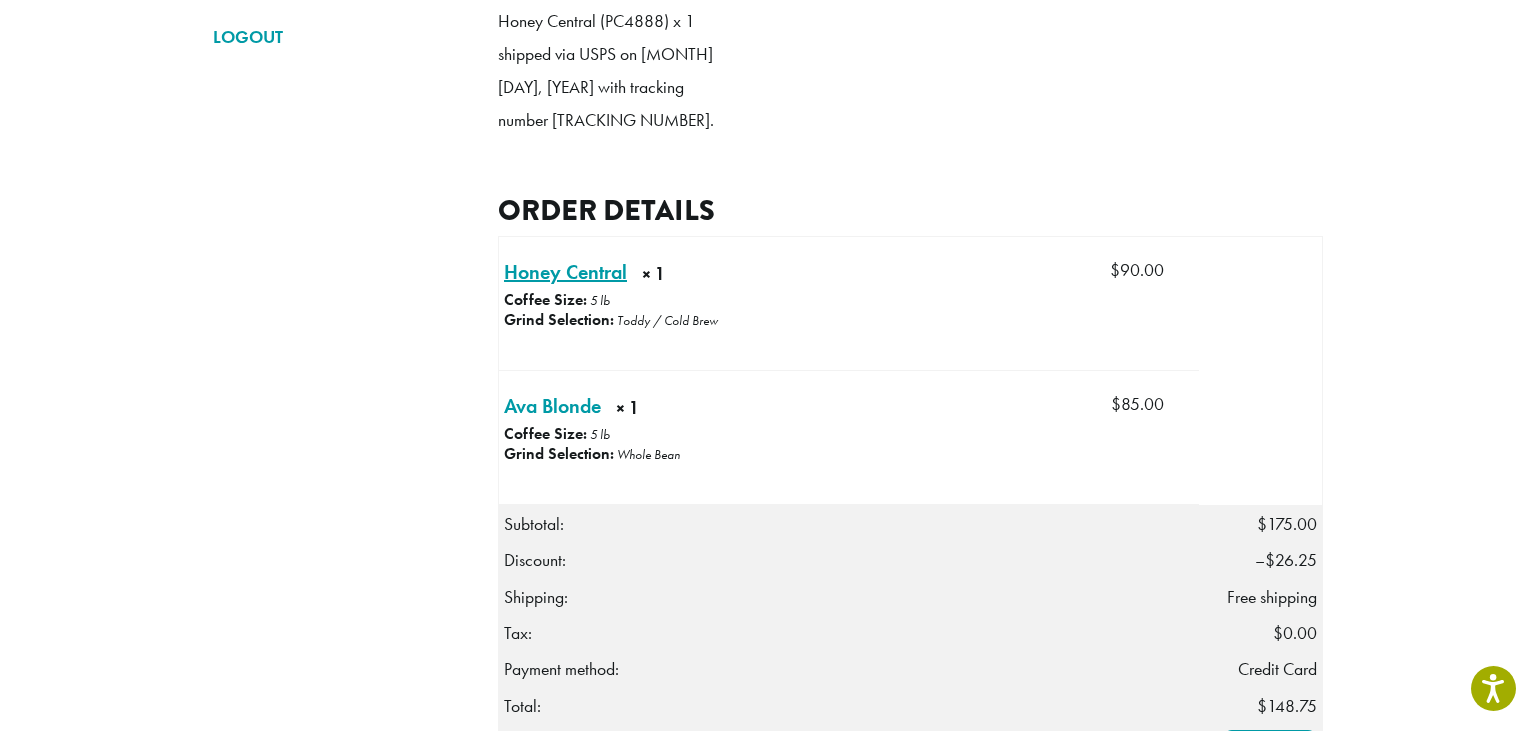 click on "Honey Central  × 1" at bounding box center (565, 272) 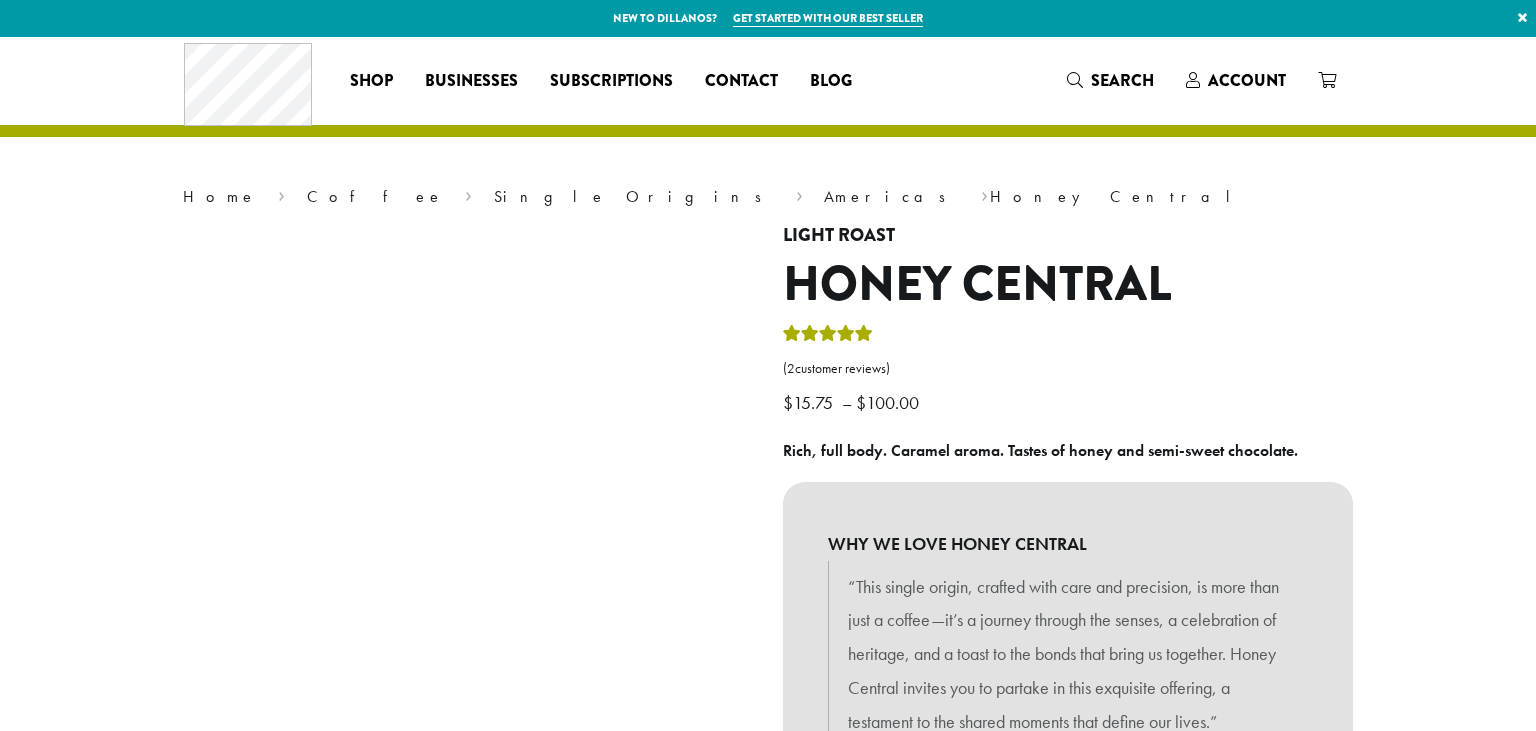 scroll, scrollTop: 0, scrollLeft: 0, axis: both 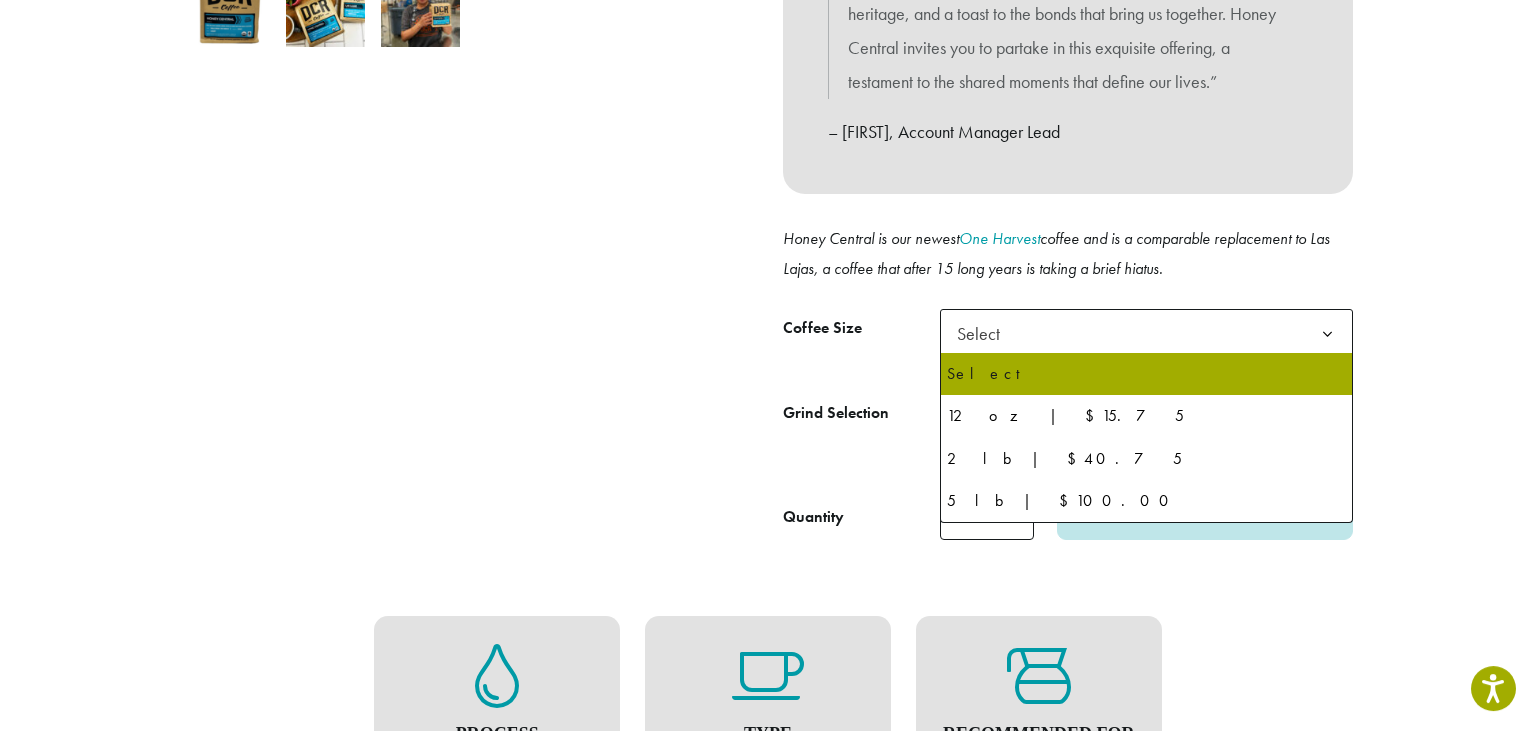 click 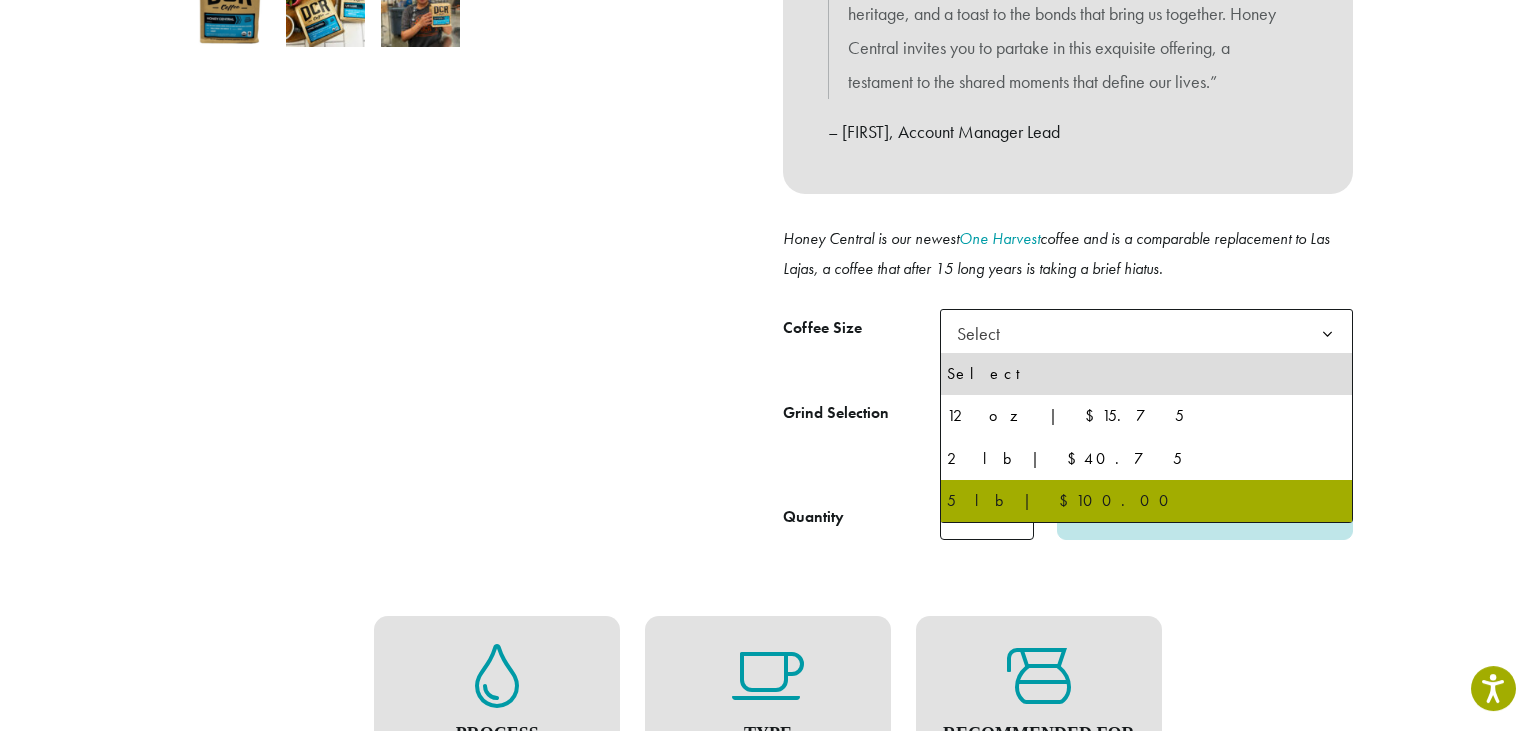 select on "**********" 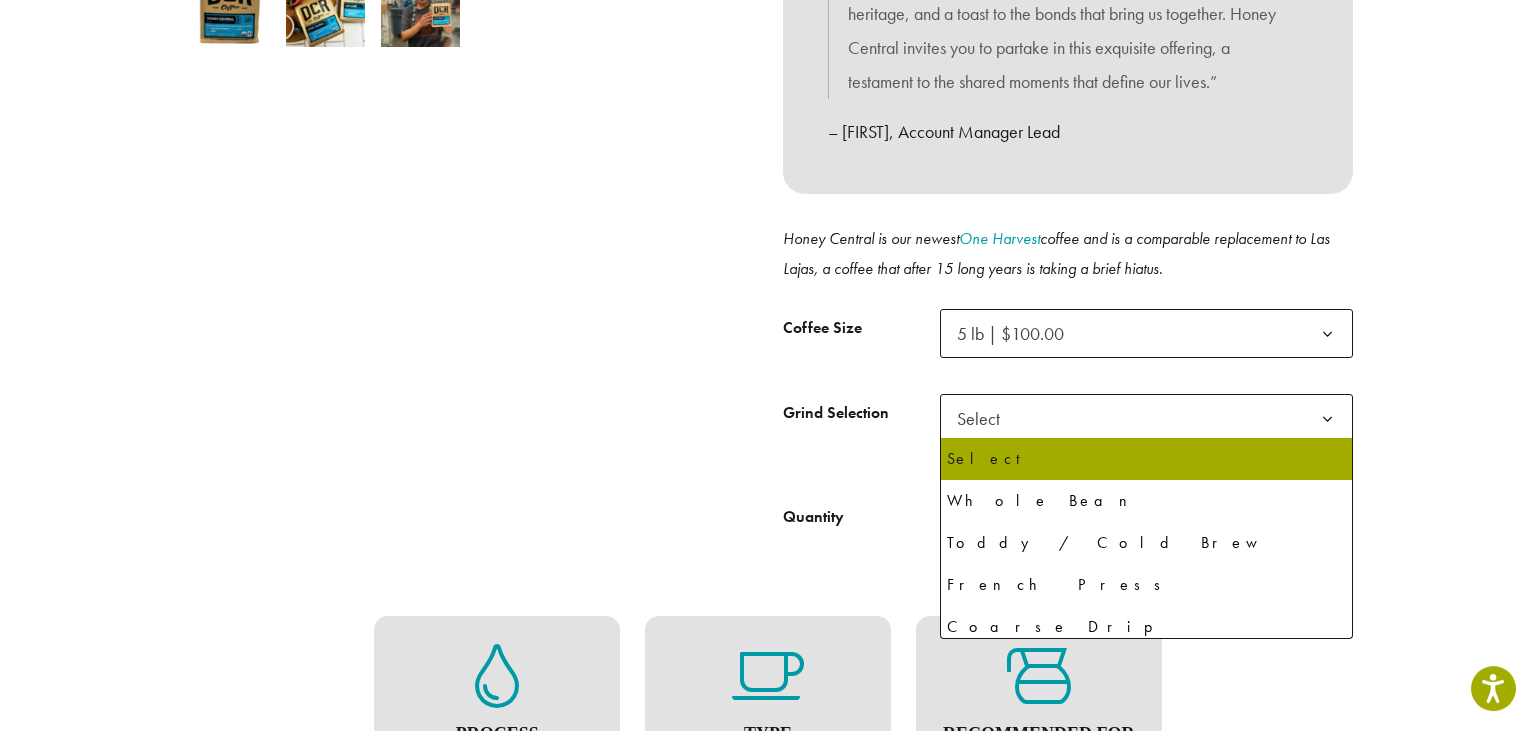click on "Select" 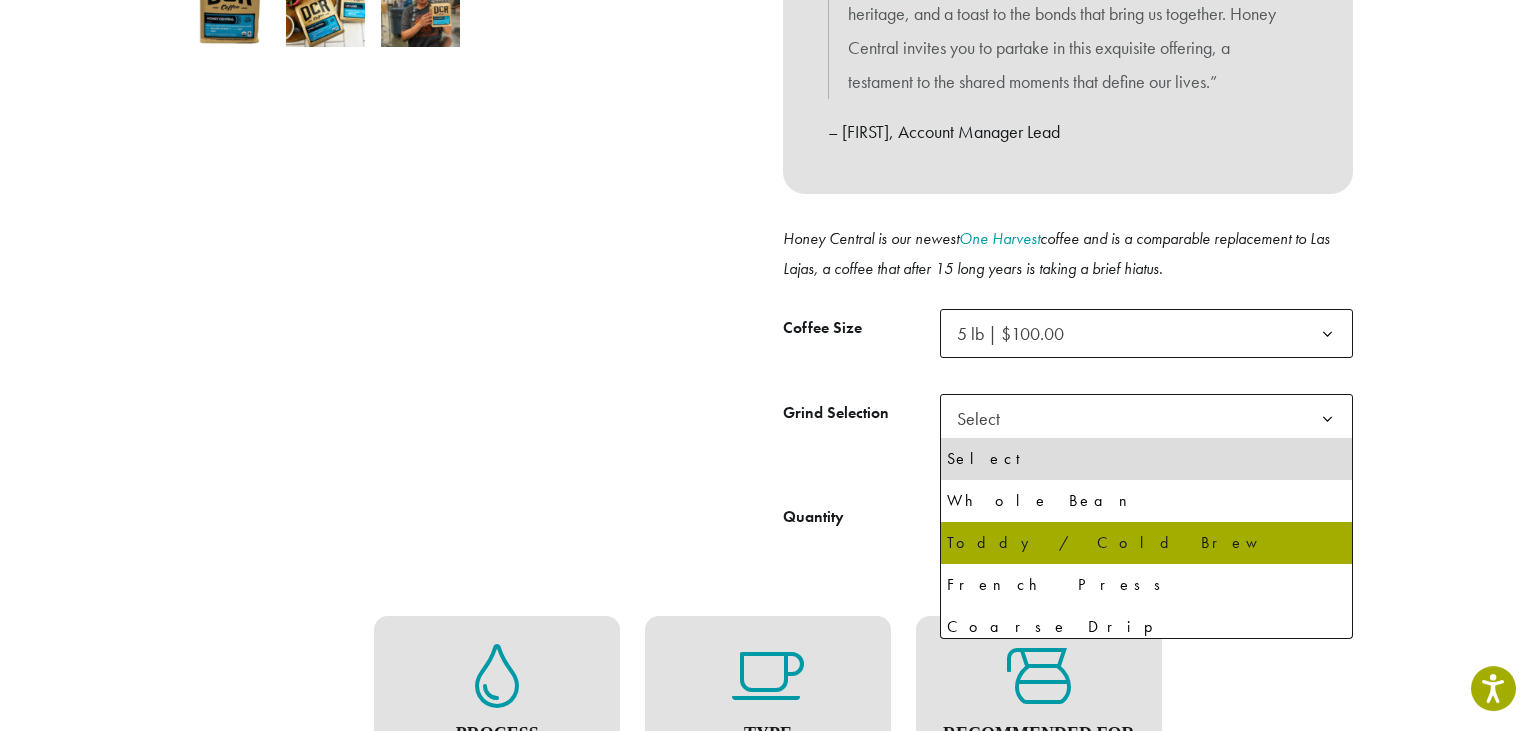 select on "**********" 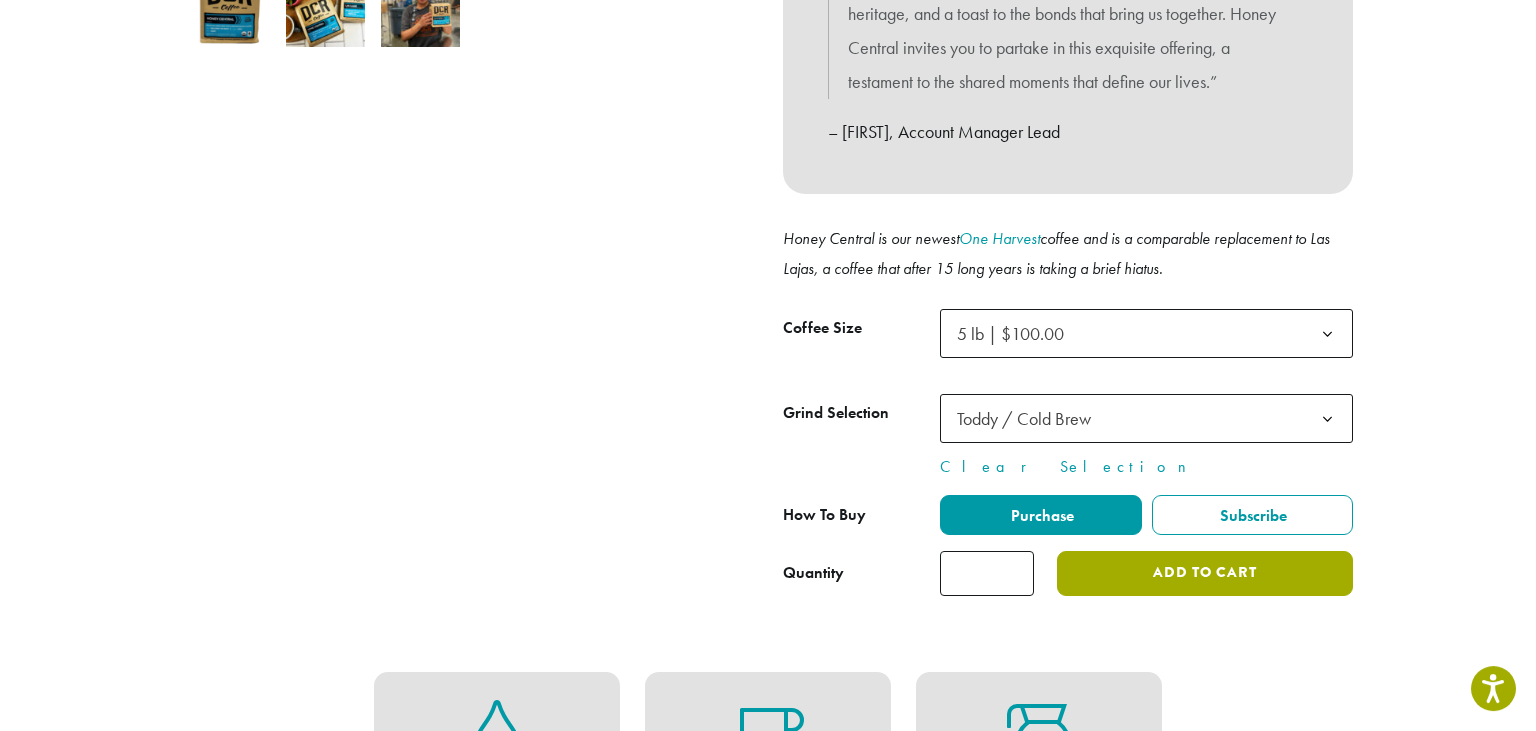 click on "Add to cart" 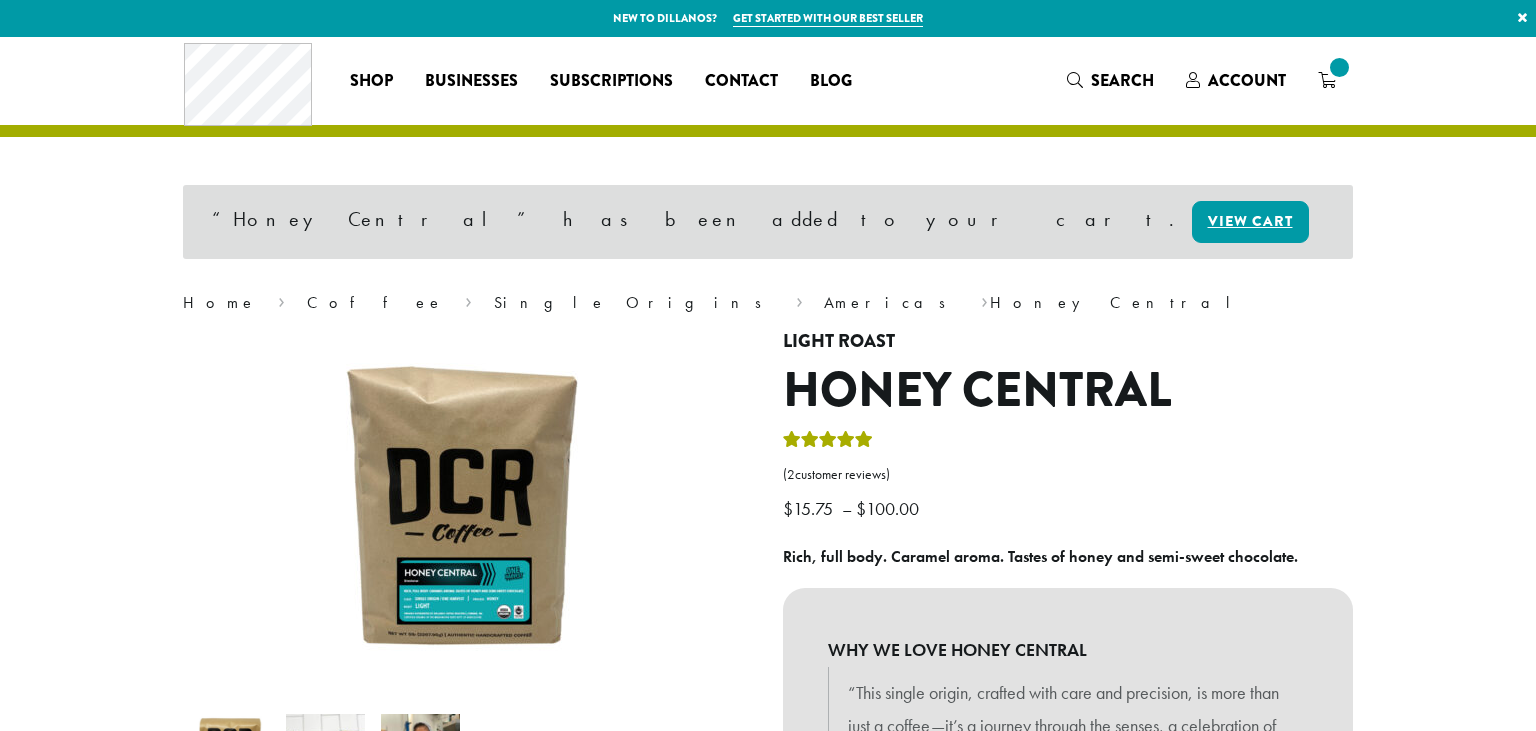 scroll, scrollTop: 0, scrollLeft: 0, axis: both 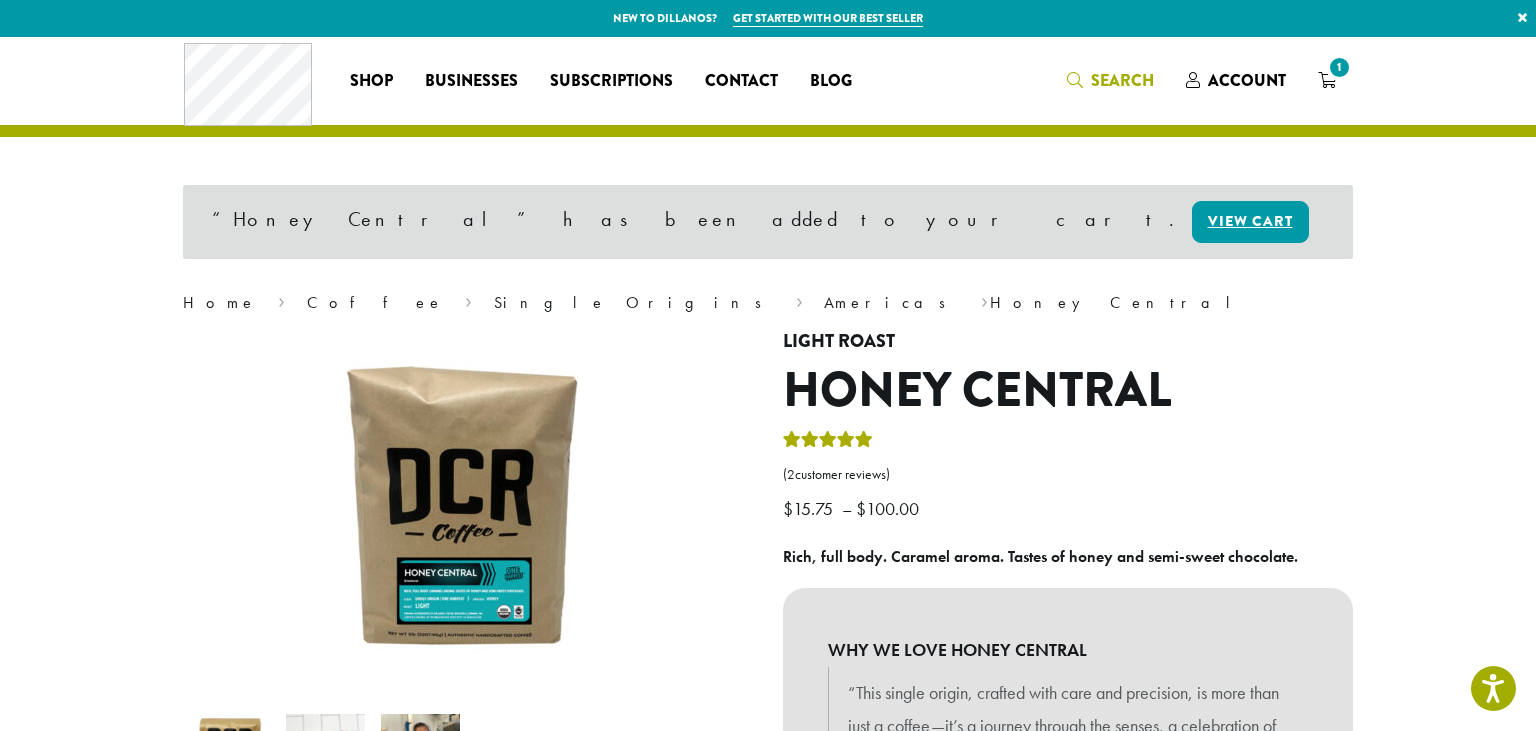 click on "Search" at bounding box center (1122, 80) 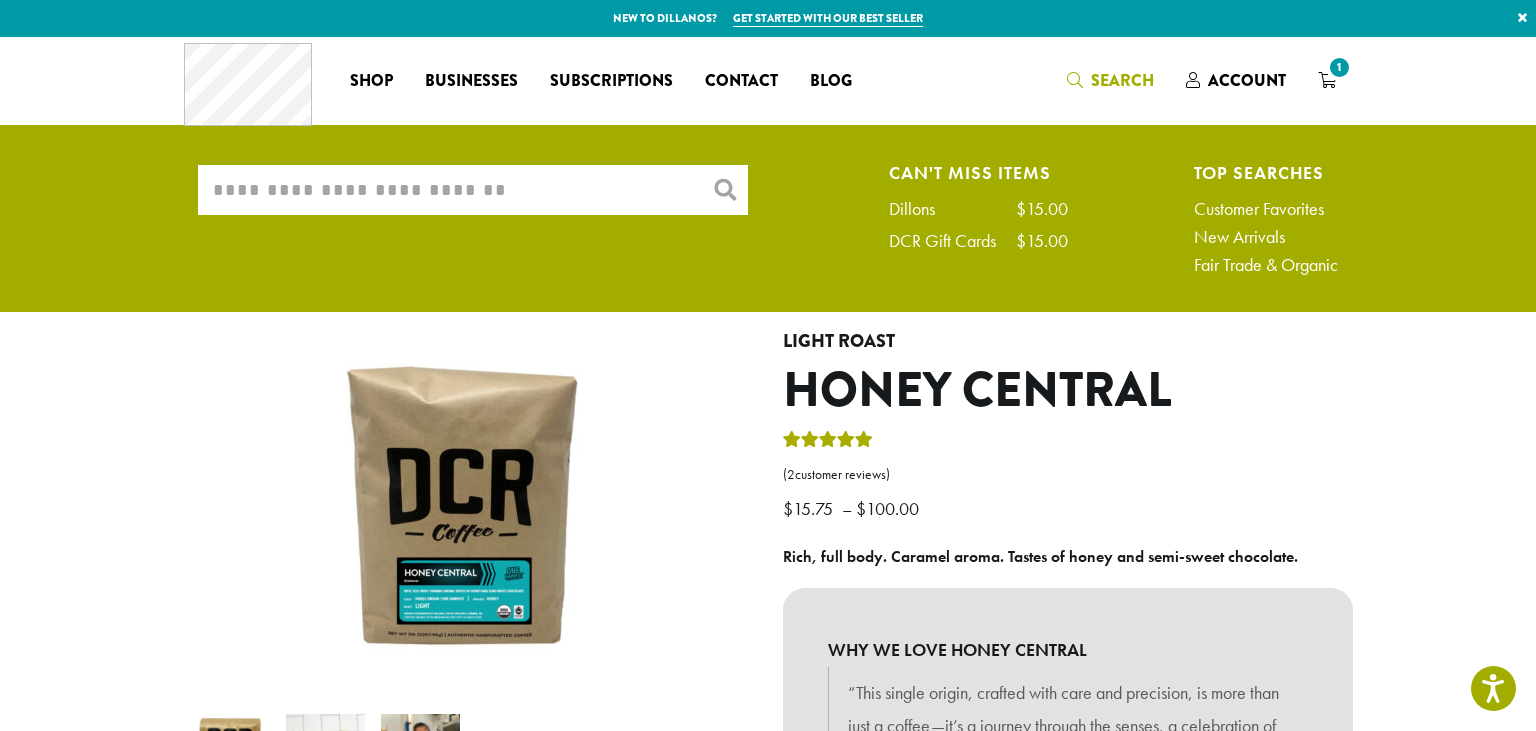 click on "What are you searching for?" at bounding box center [473, 190] 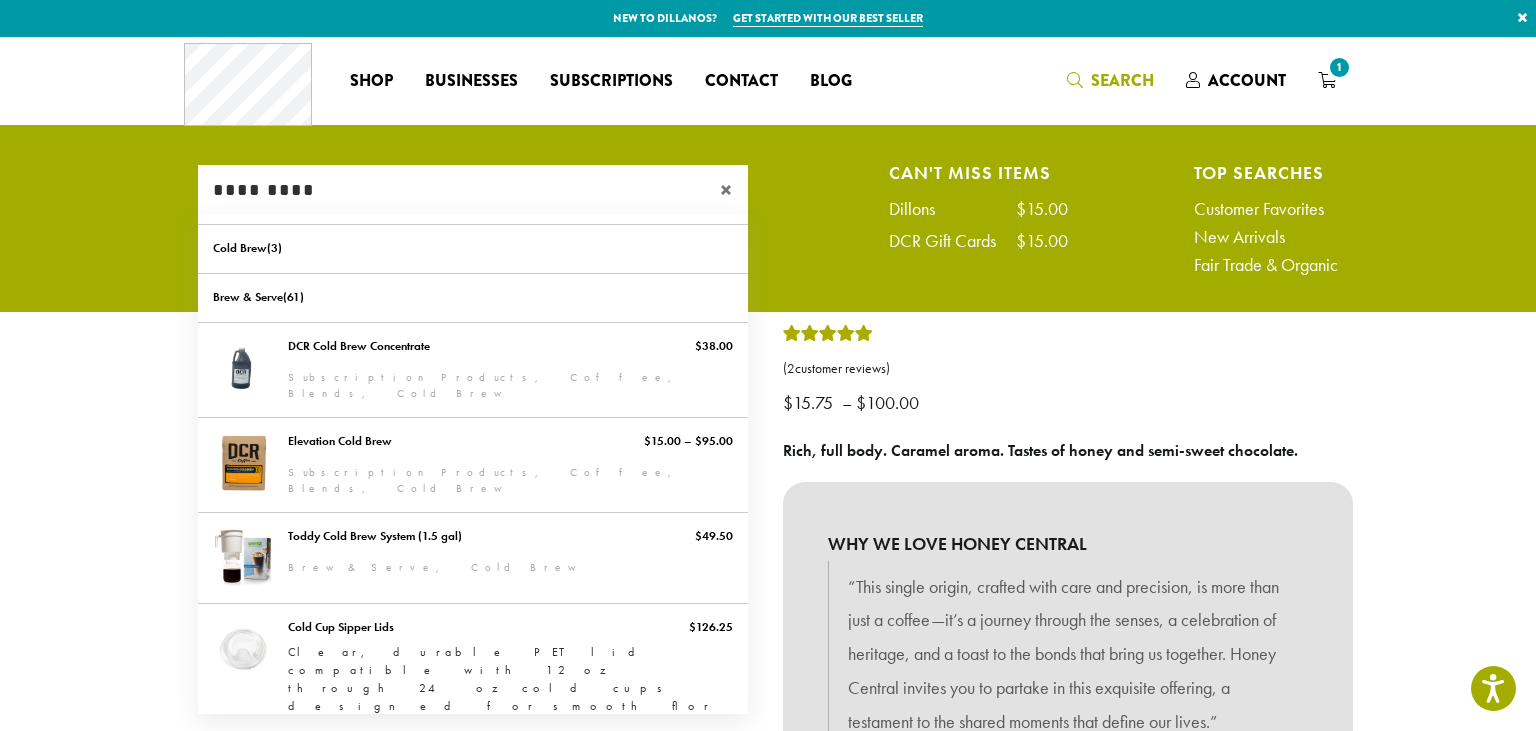 scroll, scrollTop: 24, scrollLeft: 0, axis: vertical 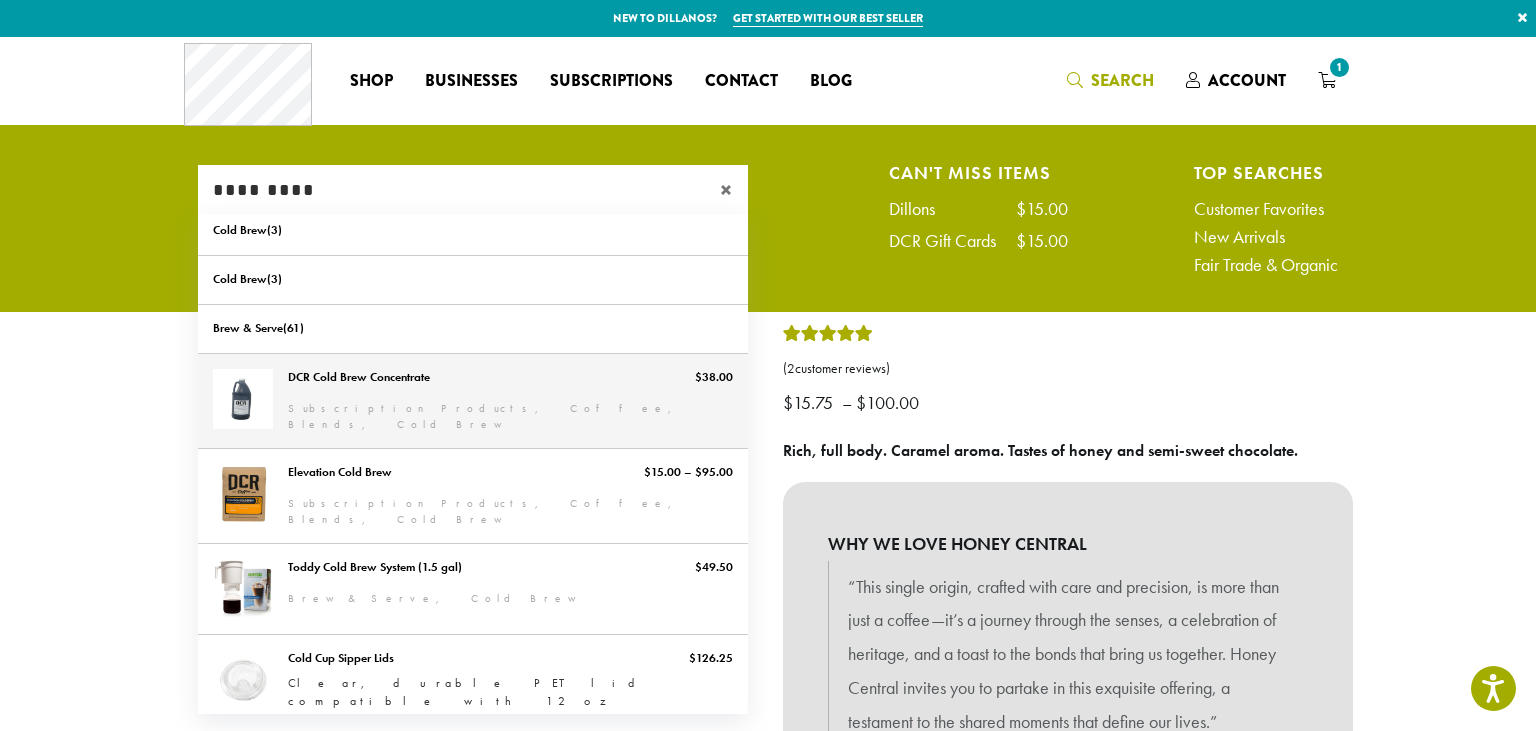 type on "*********" 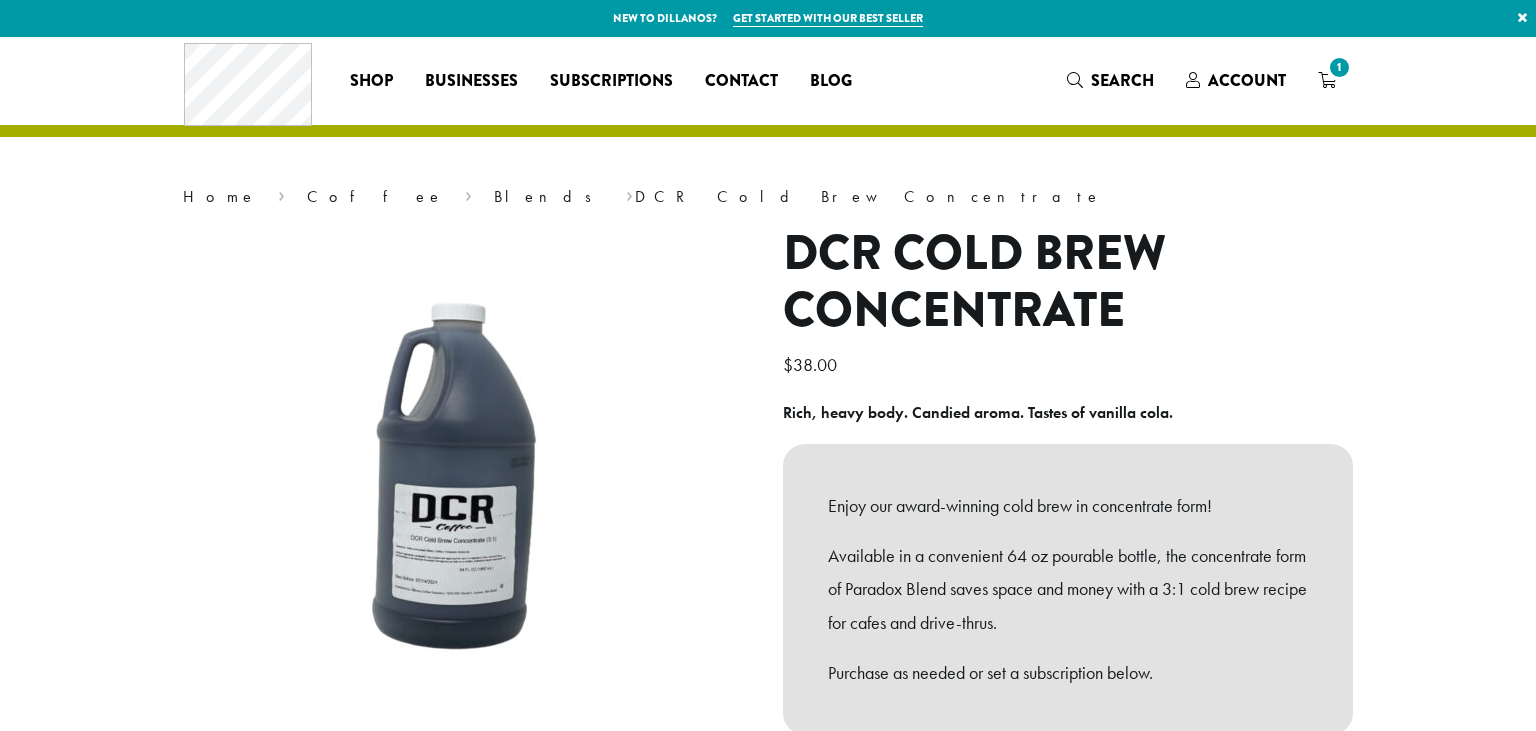 scroll, scrollTop: 0, scrollLeft: 0, axis: both 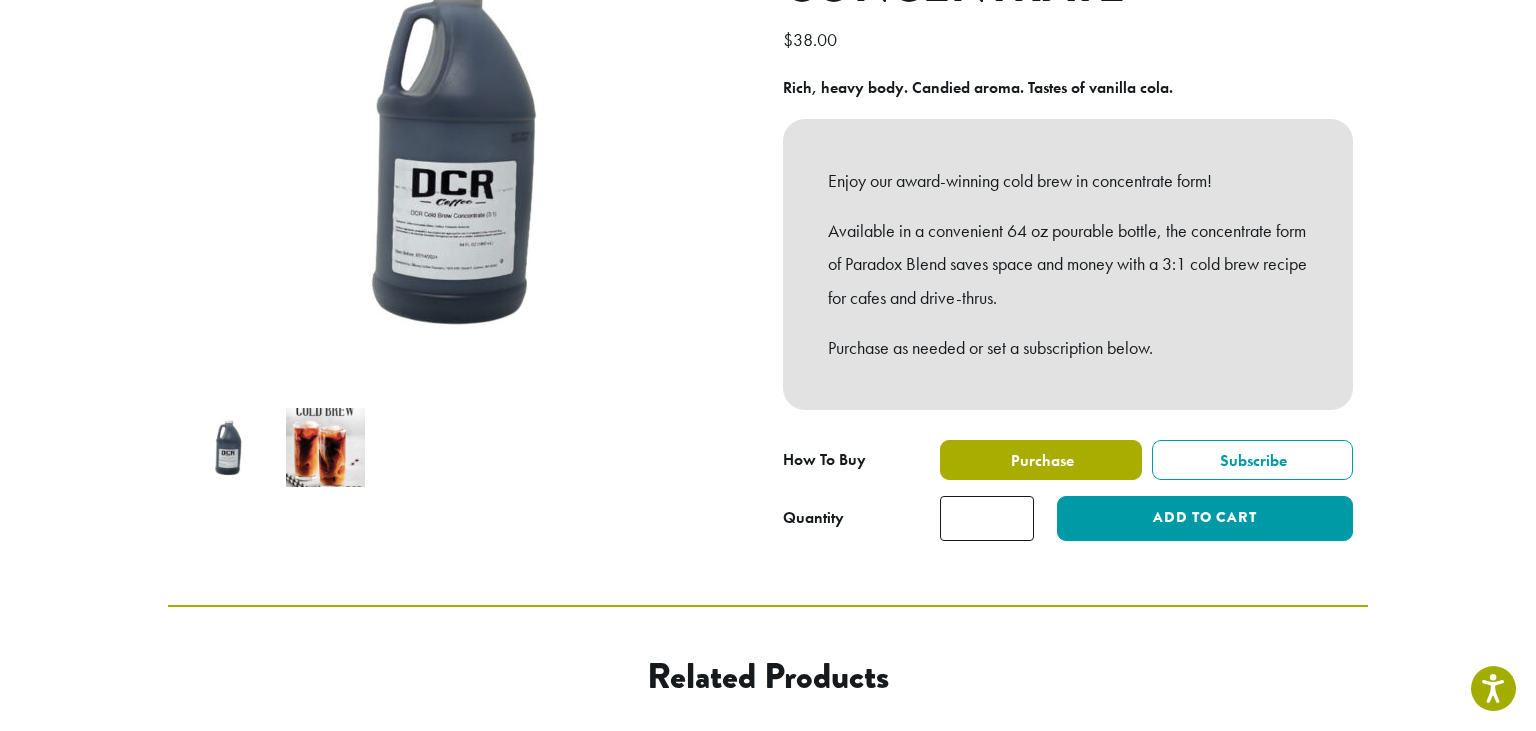 click on "Purchase" at bounding box center (1041, 460) 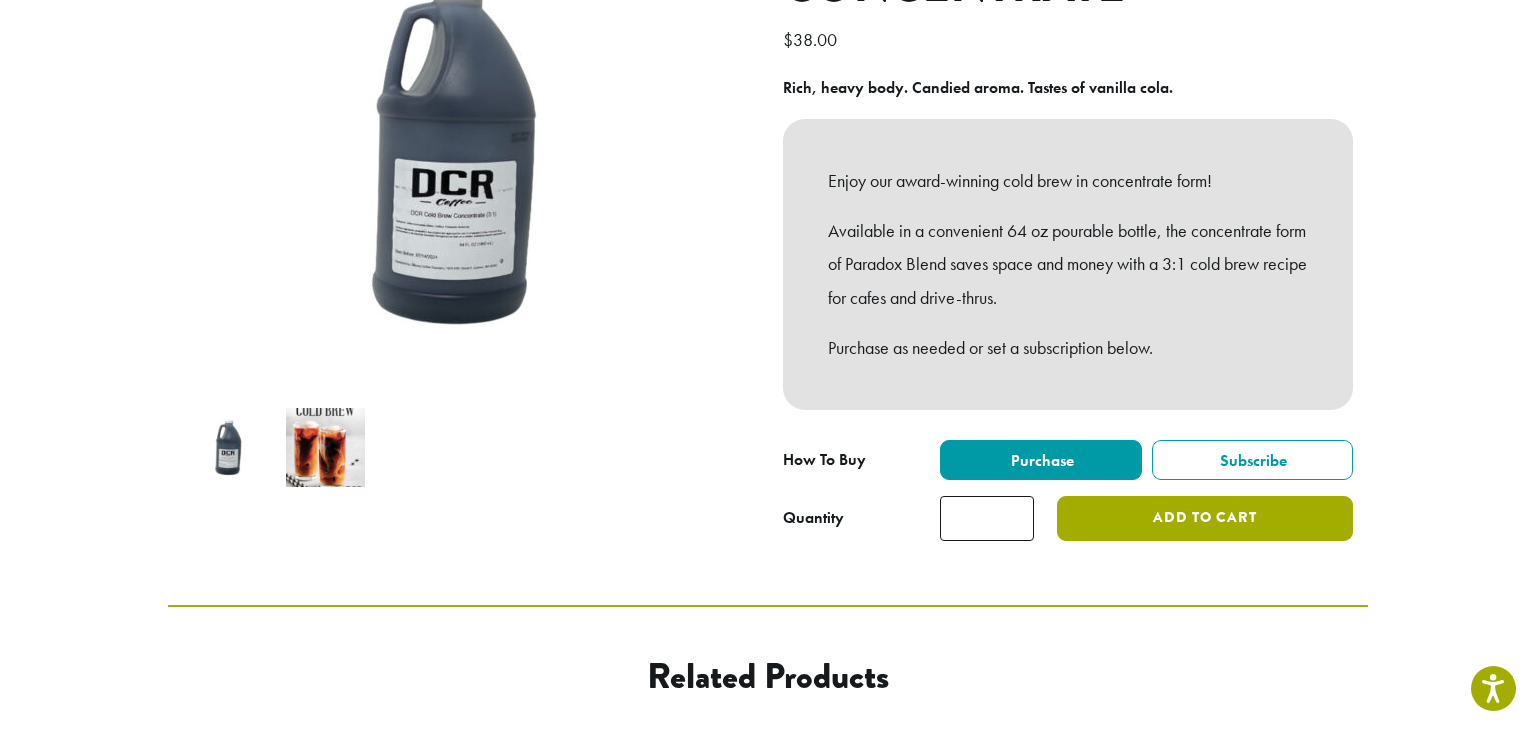 click on "Add to cart" at bounding box center (1205, 518) 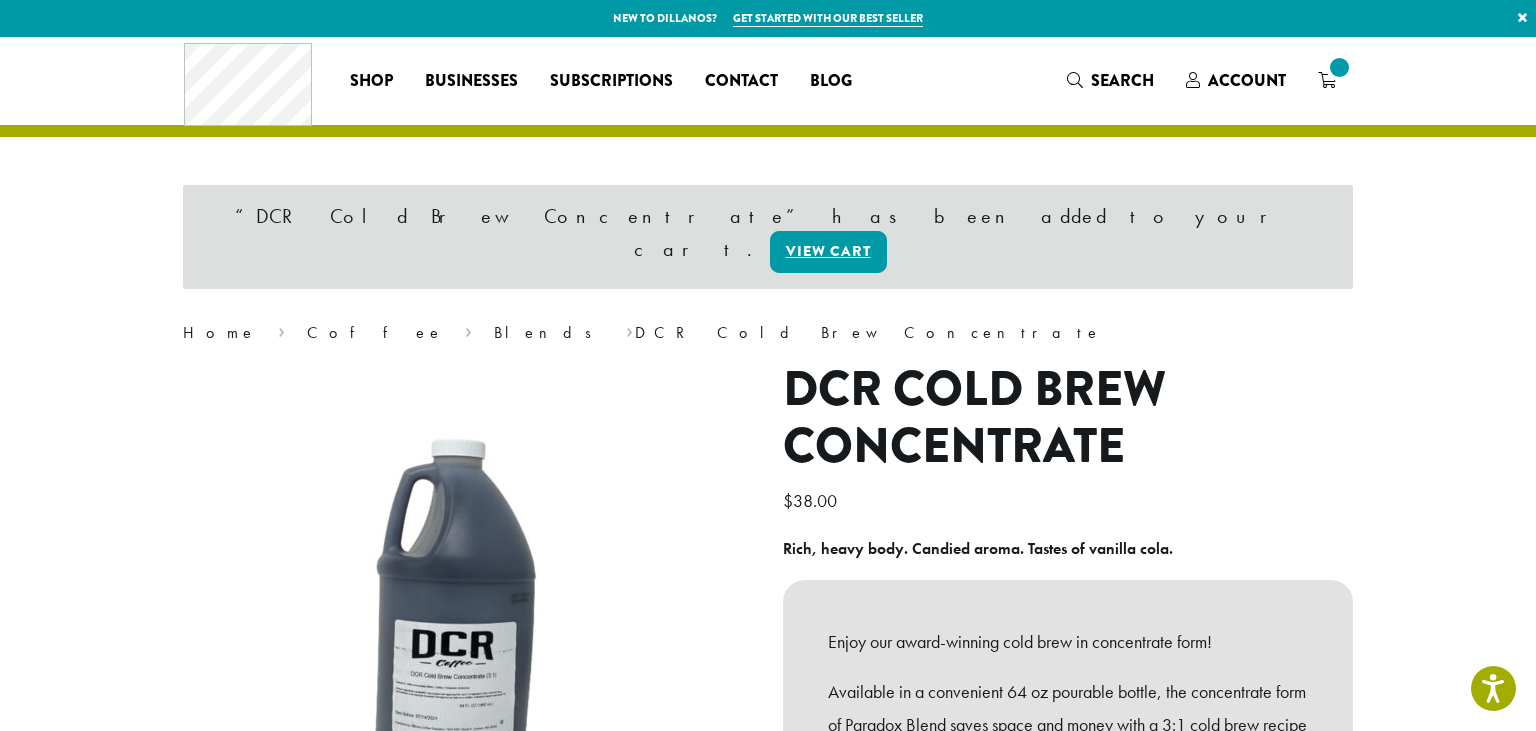 scroll, scrollTop: 0, scrollLeft: 0, axis: both 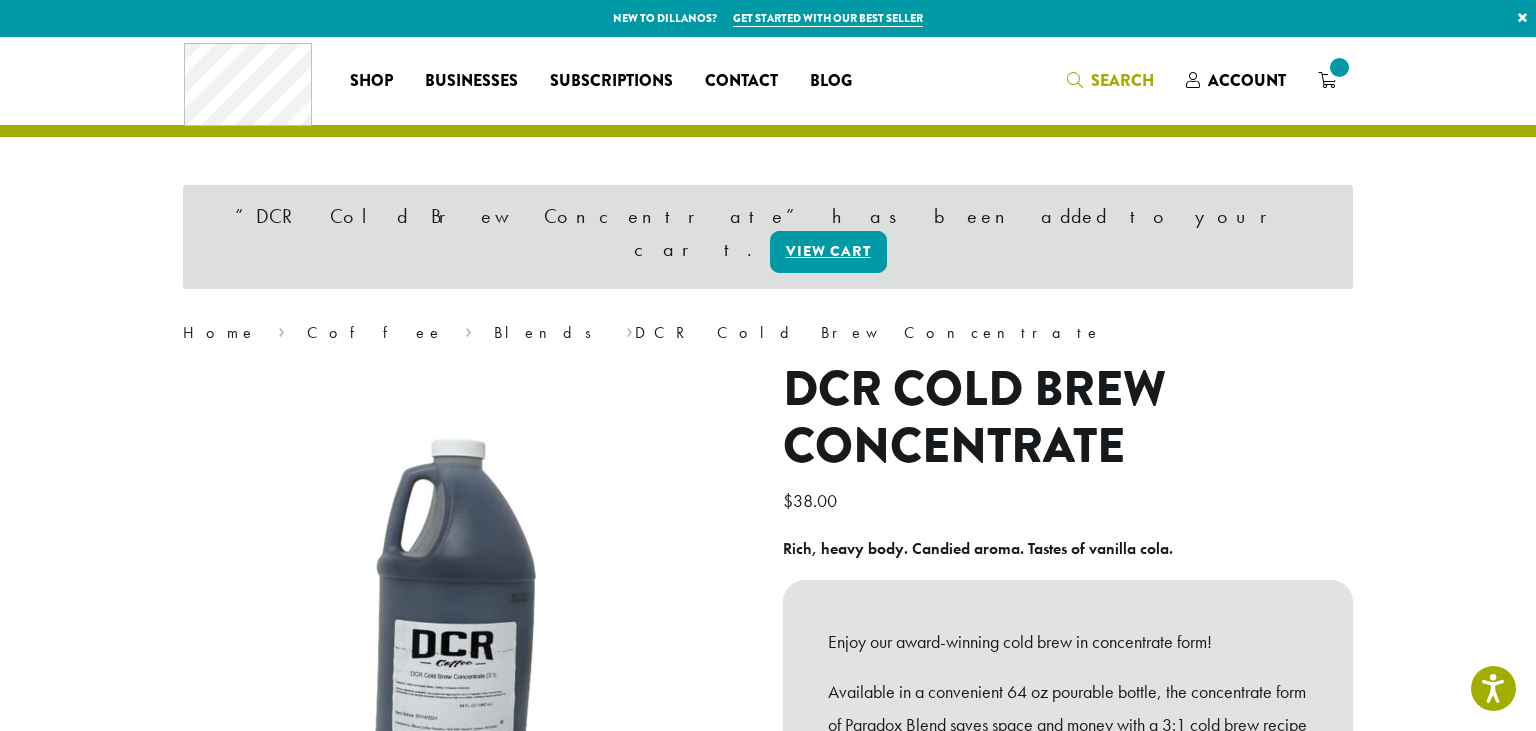 click on "Search" at bounding box center [1122, 80] 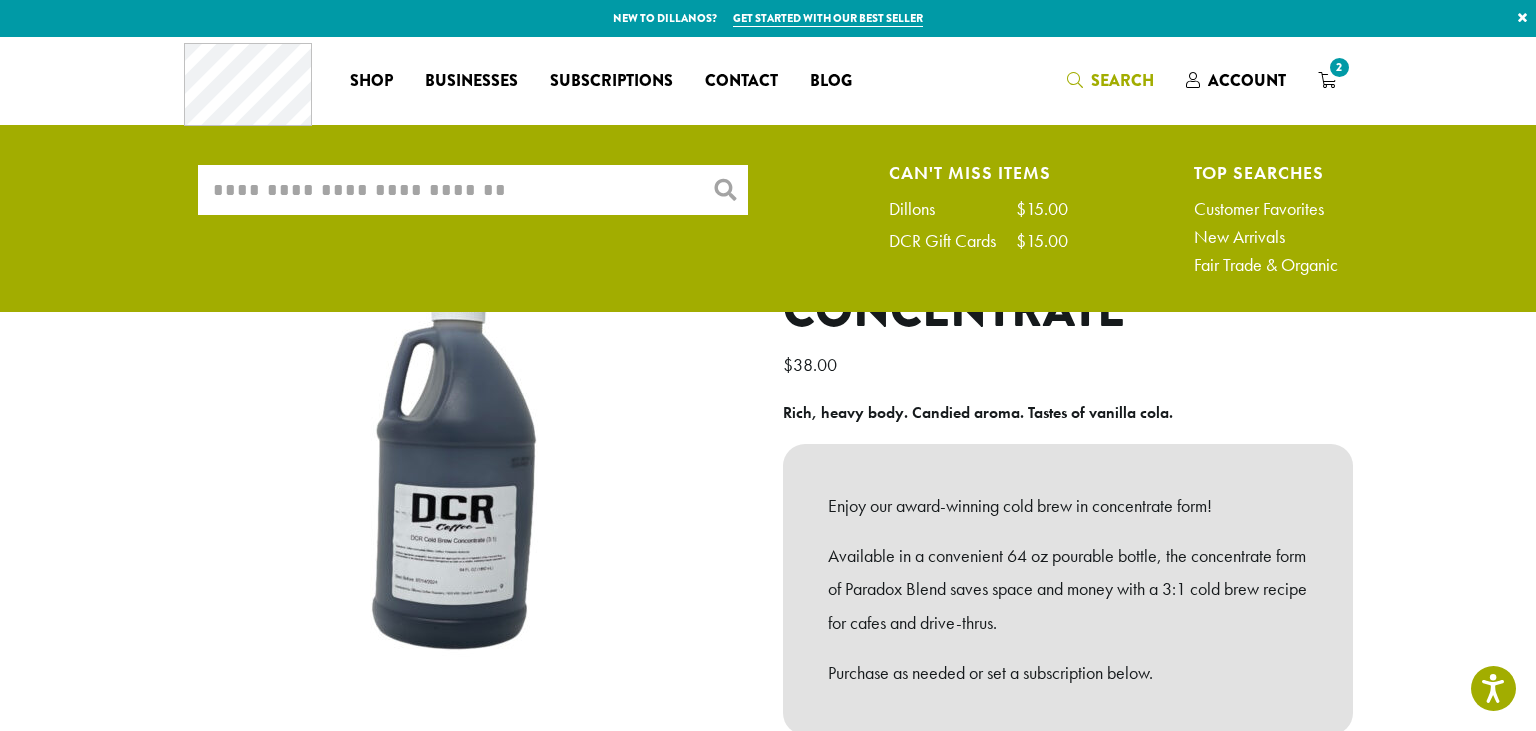 click on "What are you searching for?" at bounding box center (473, 190) 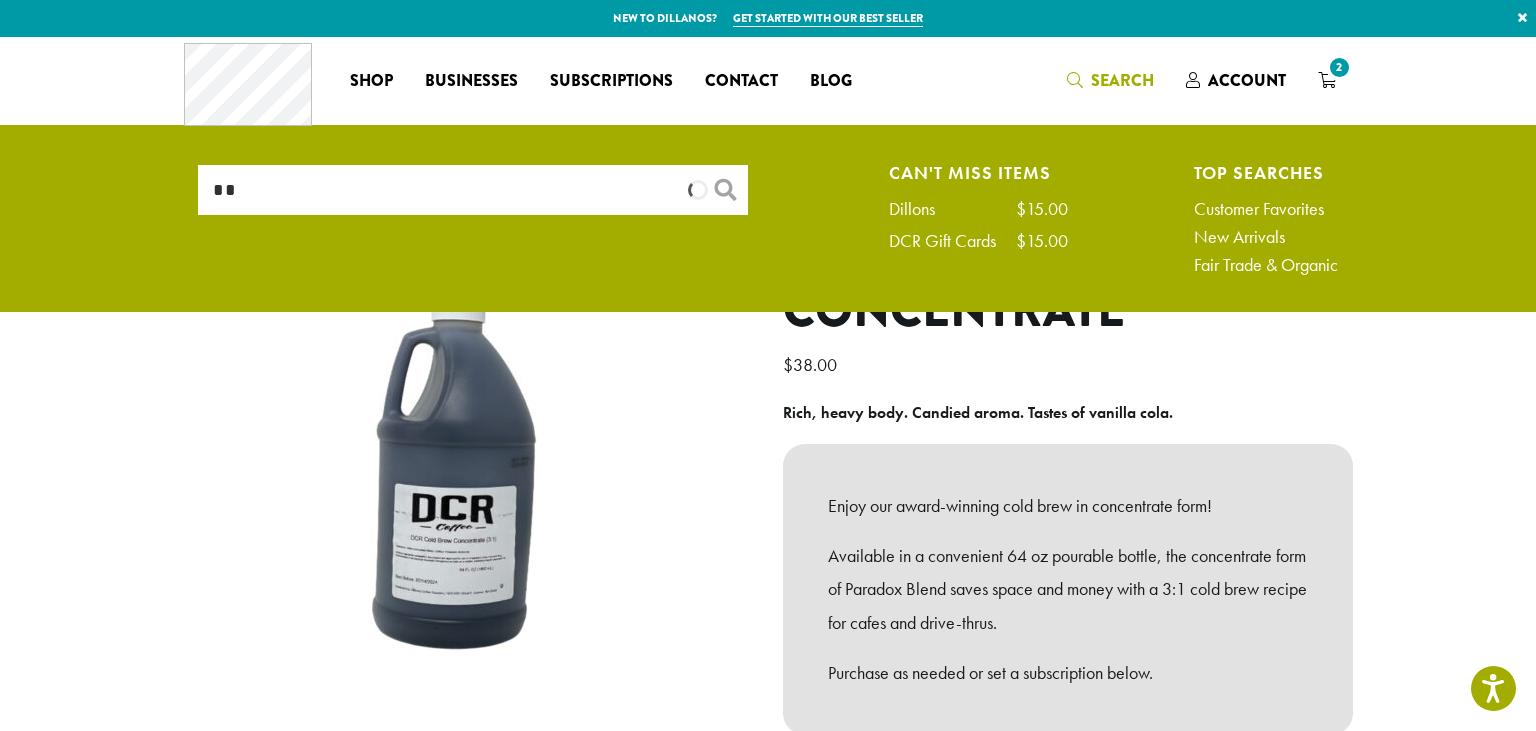 type on "*" 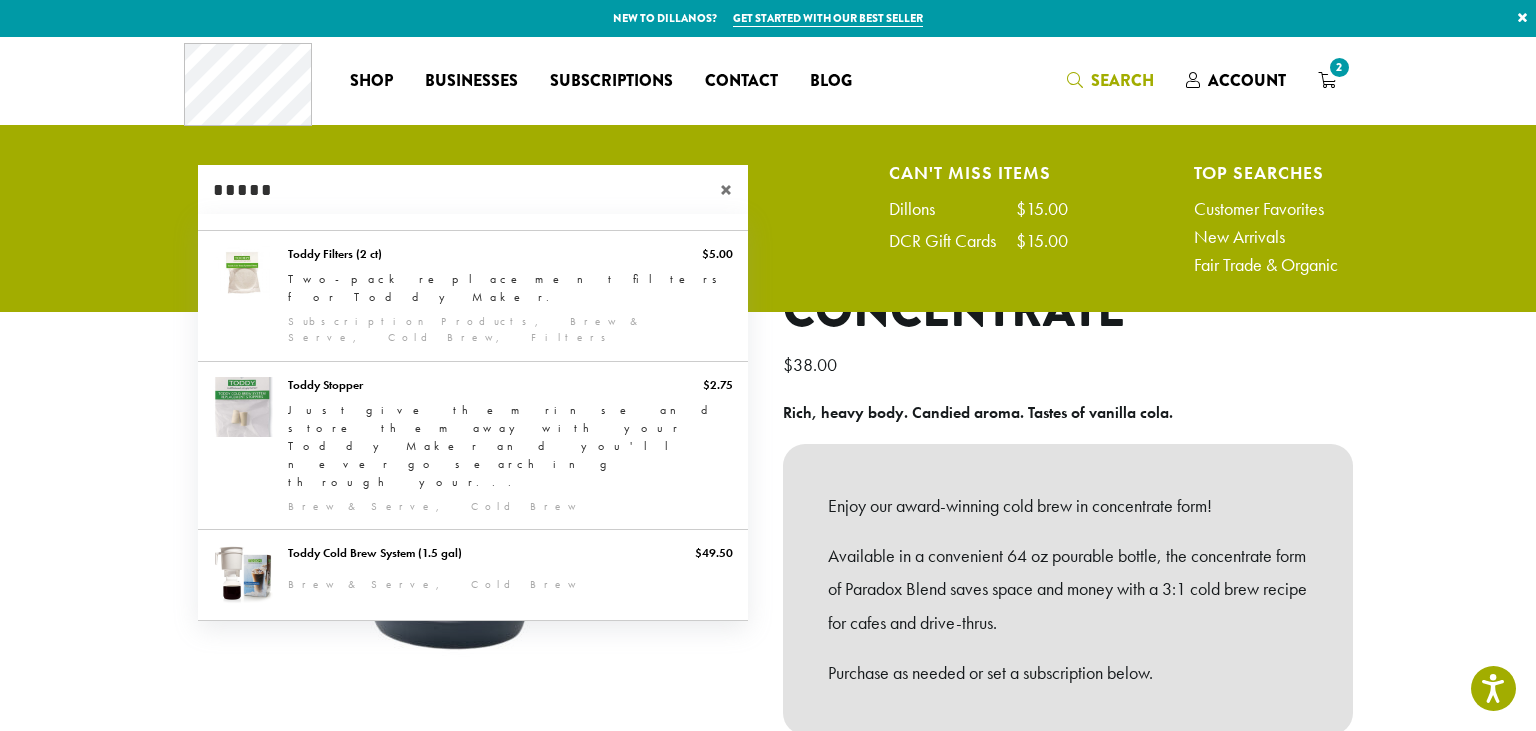 type on "*****" 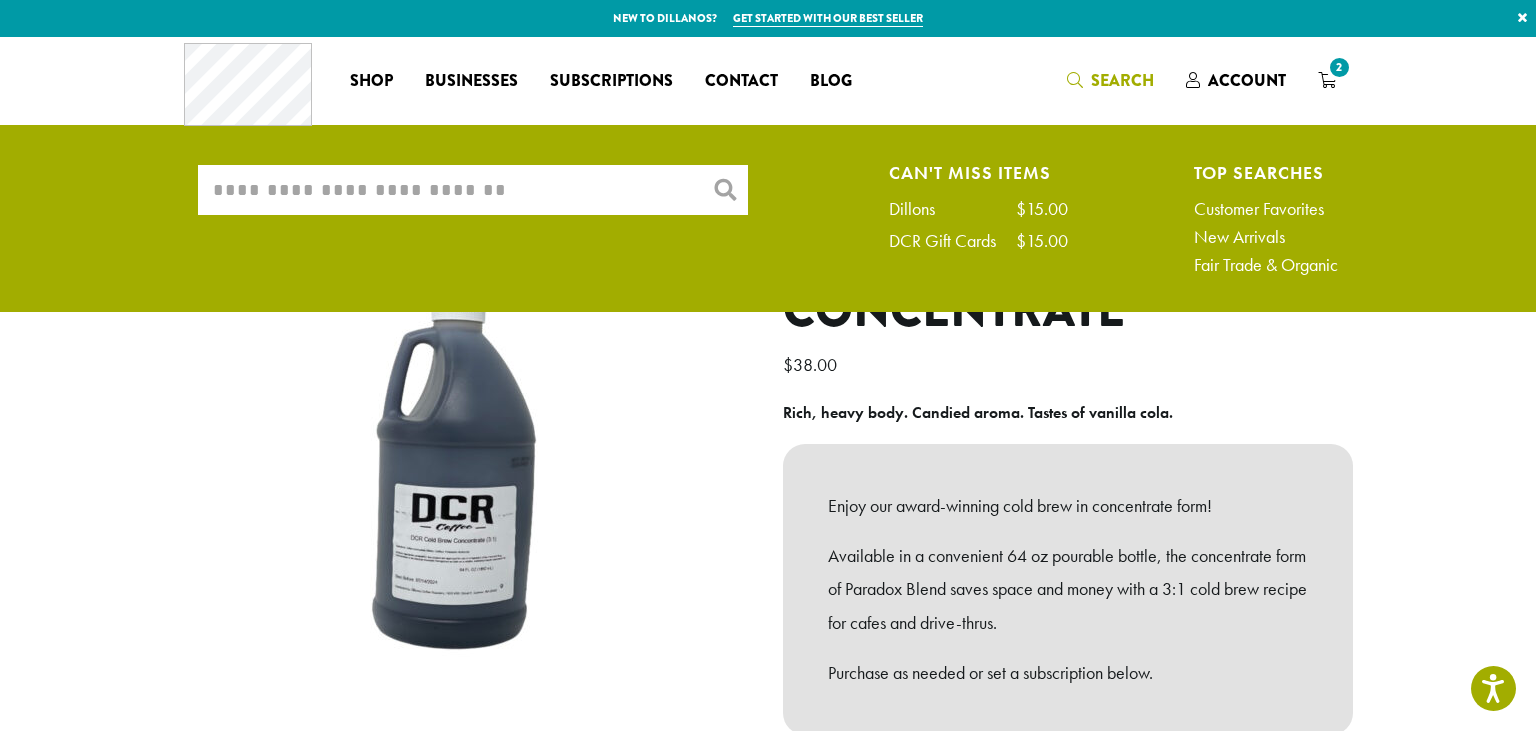 click on "What are you searching for?" at bounding box center [473, 190] 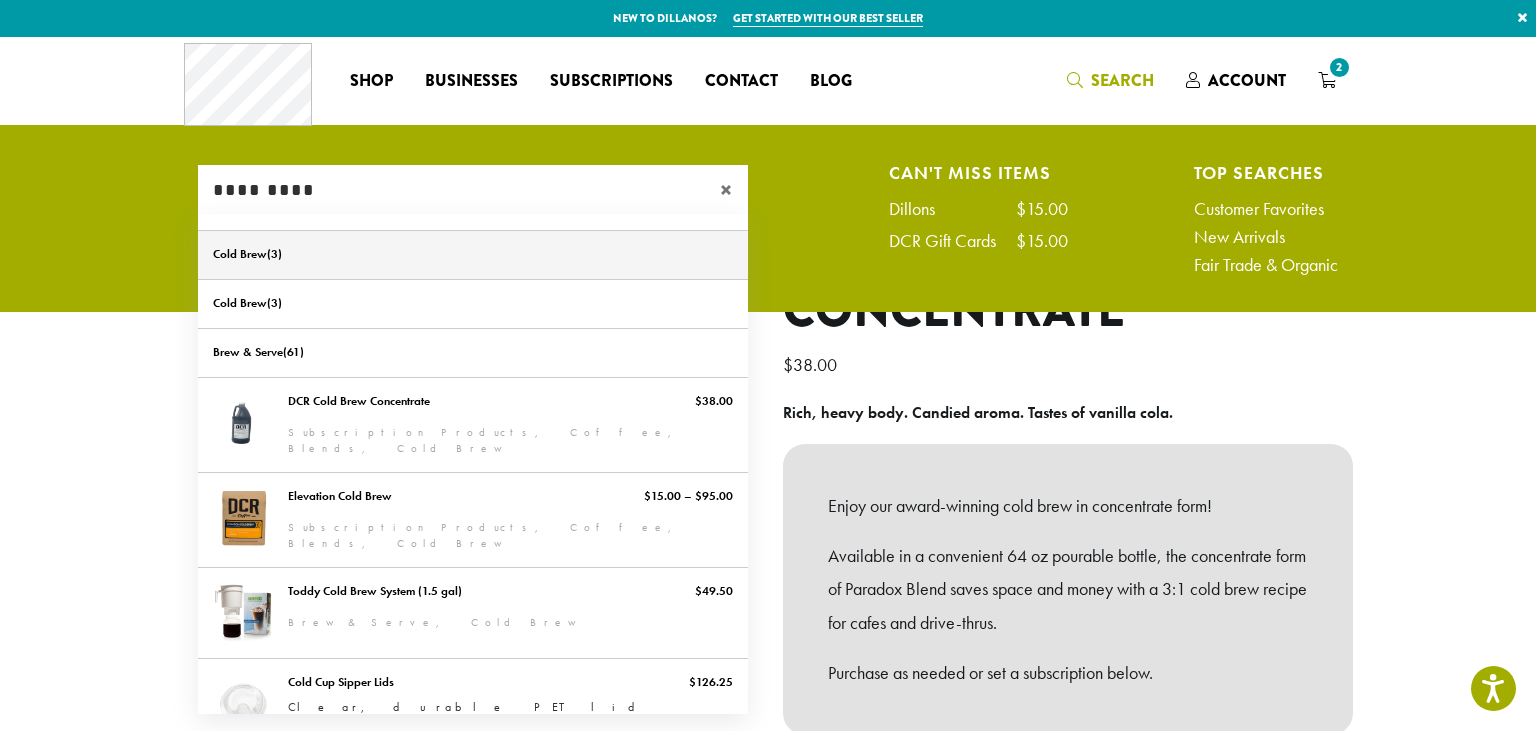 type on "*********" 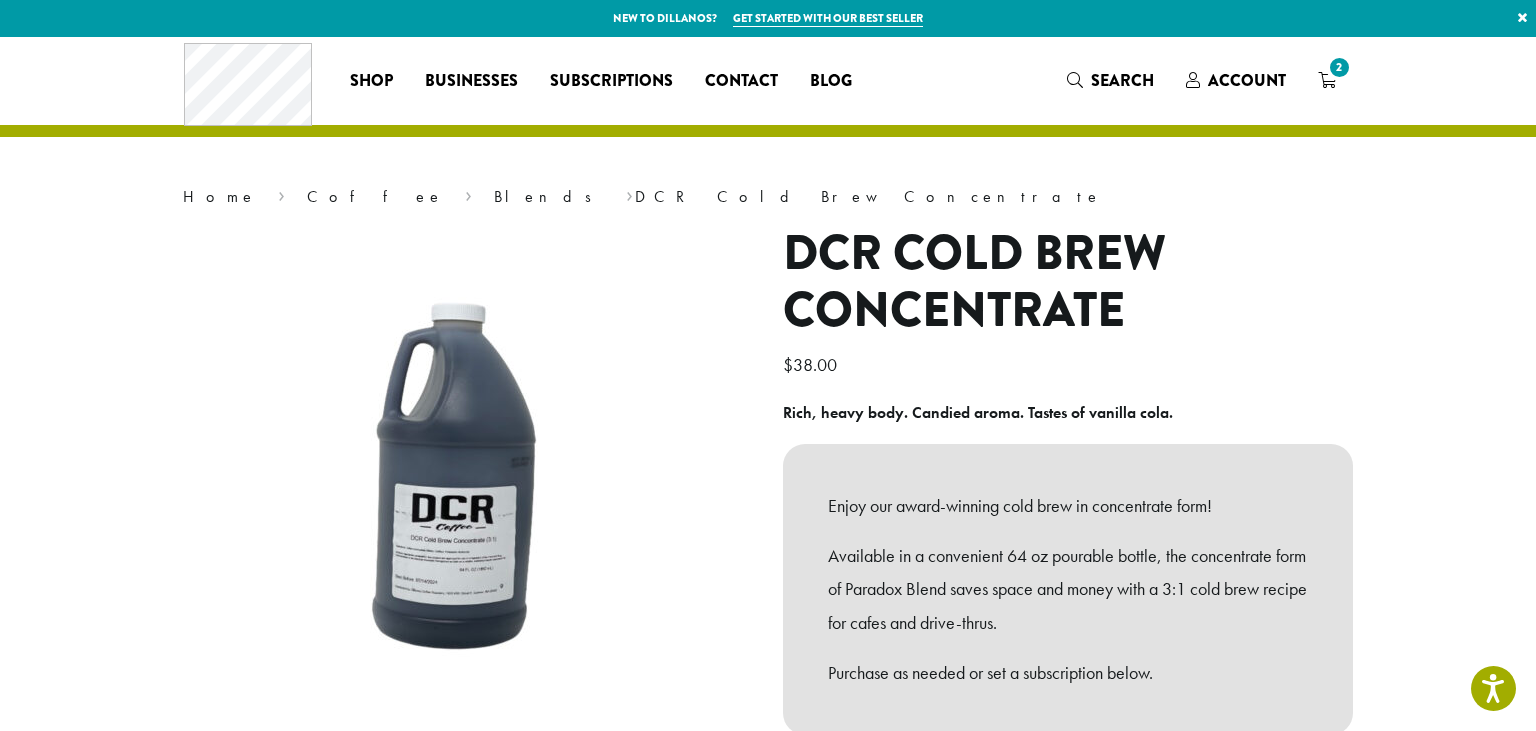 type 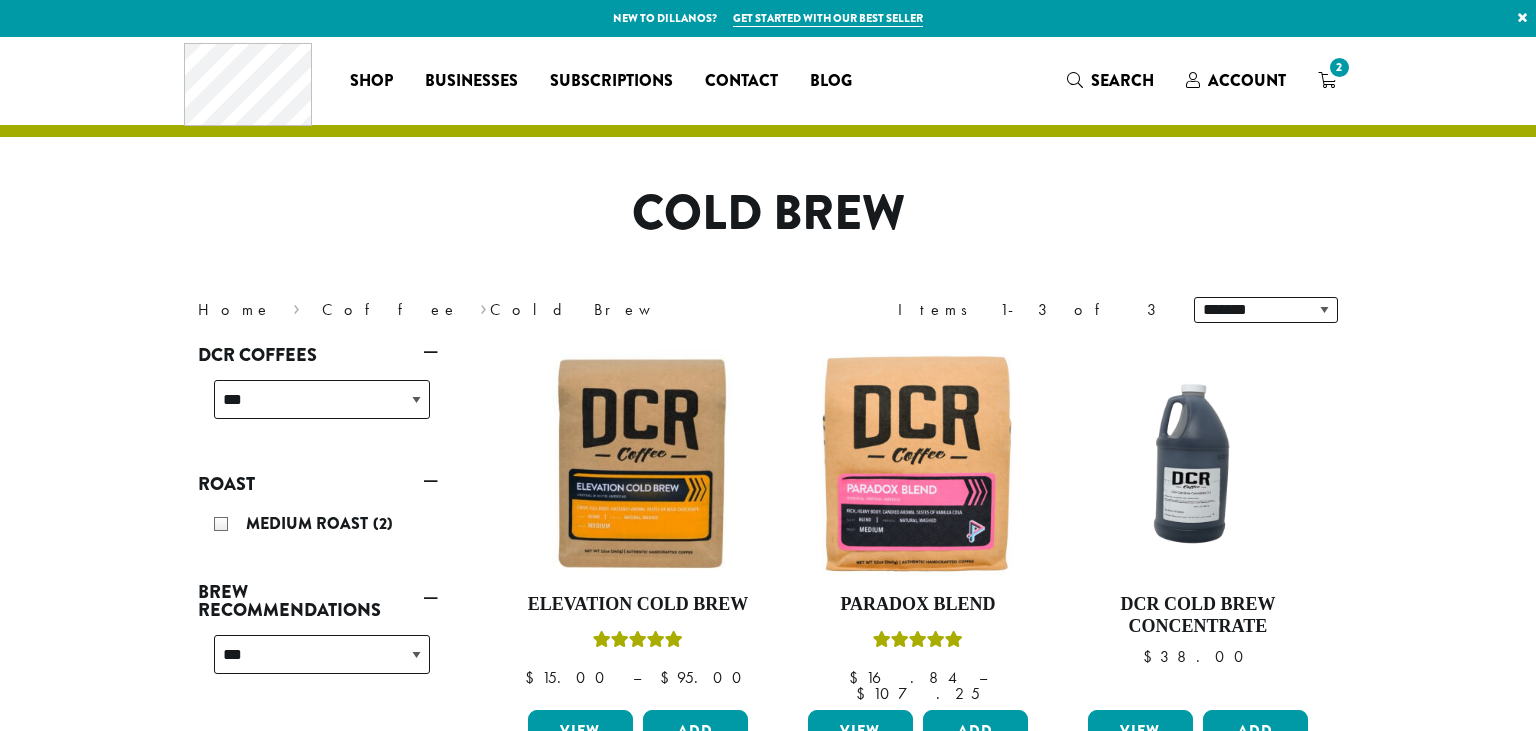 scroll, scrollTop: 0, scrollLeft: 0, axis: both 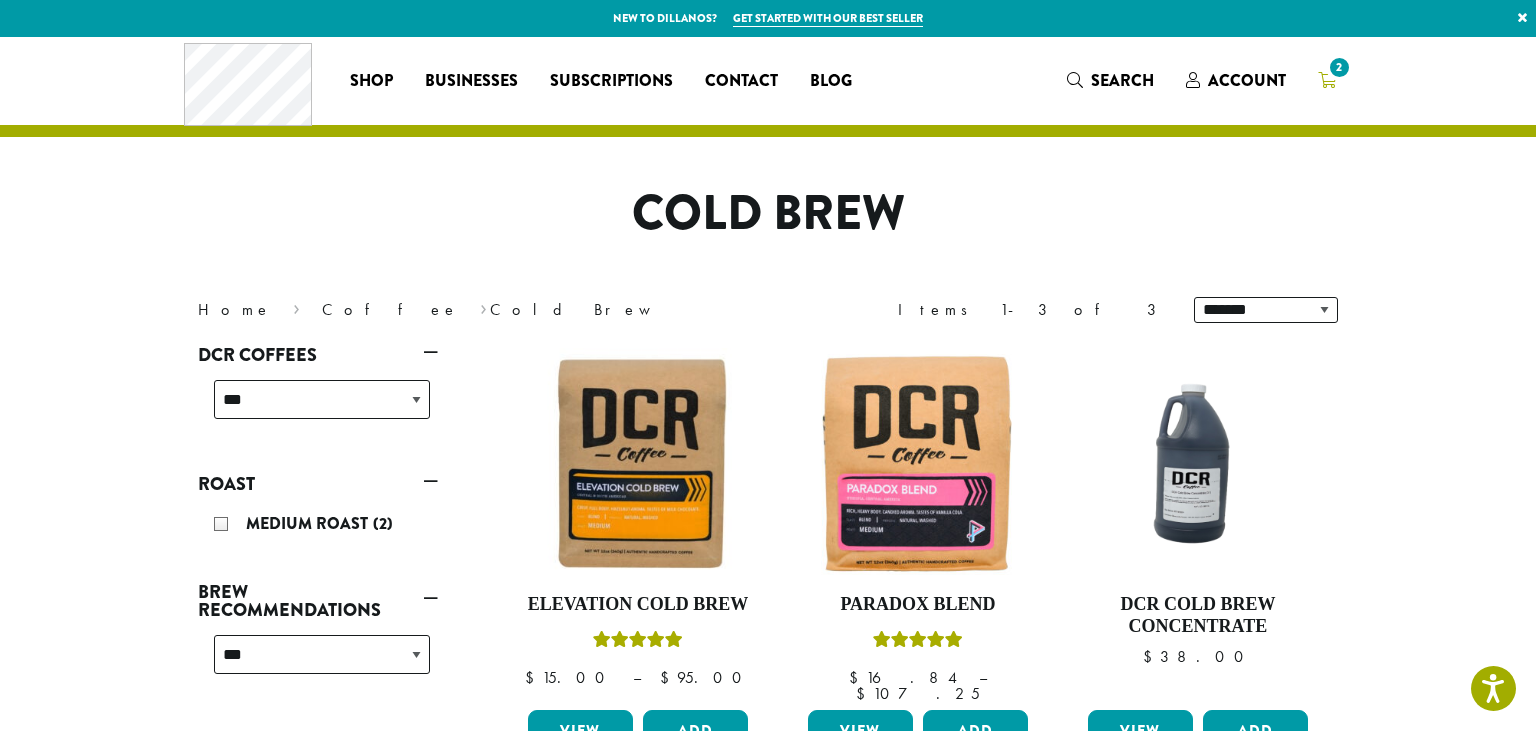 click on "2" at bounding box center (1327, 80) 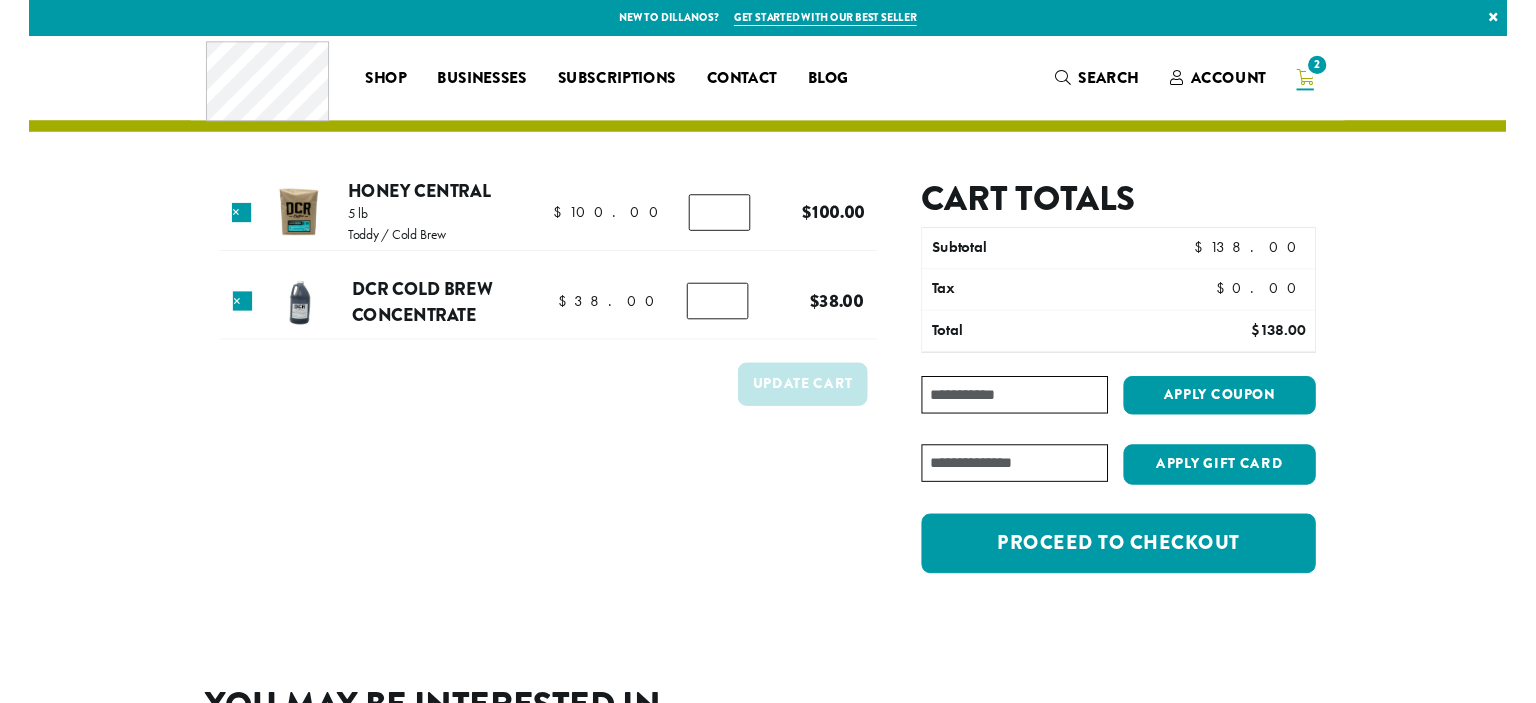 scroll, scrollTop: 0, scrollLeft: 0, axis: both 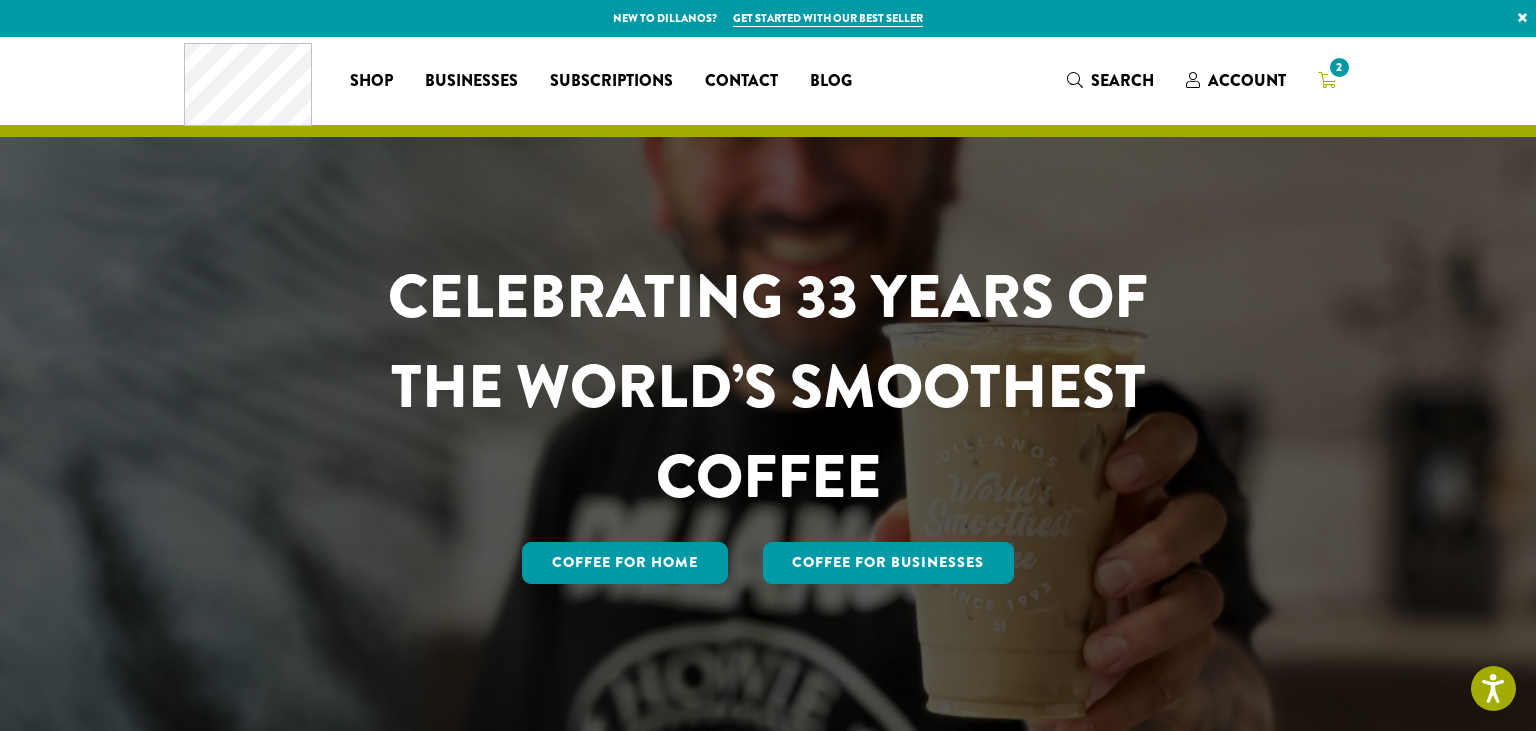 click on "2" at bounding box center (1339, 67) 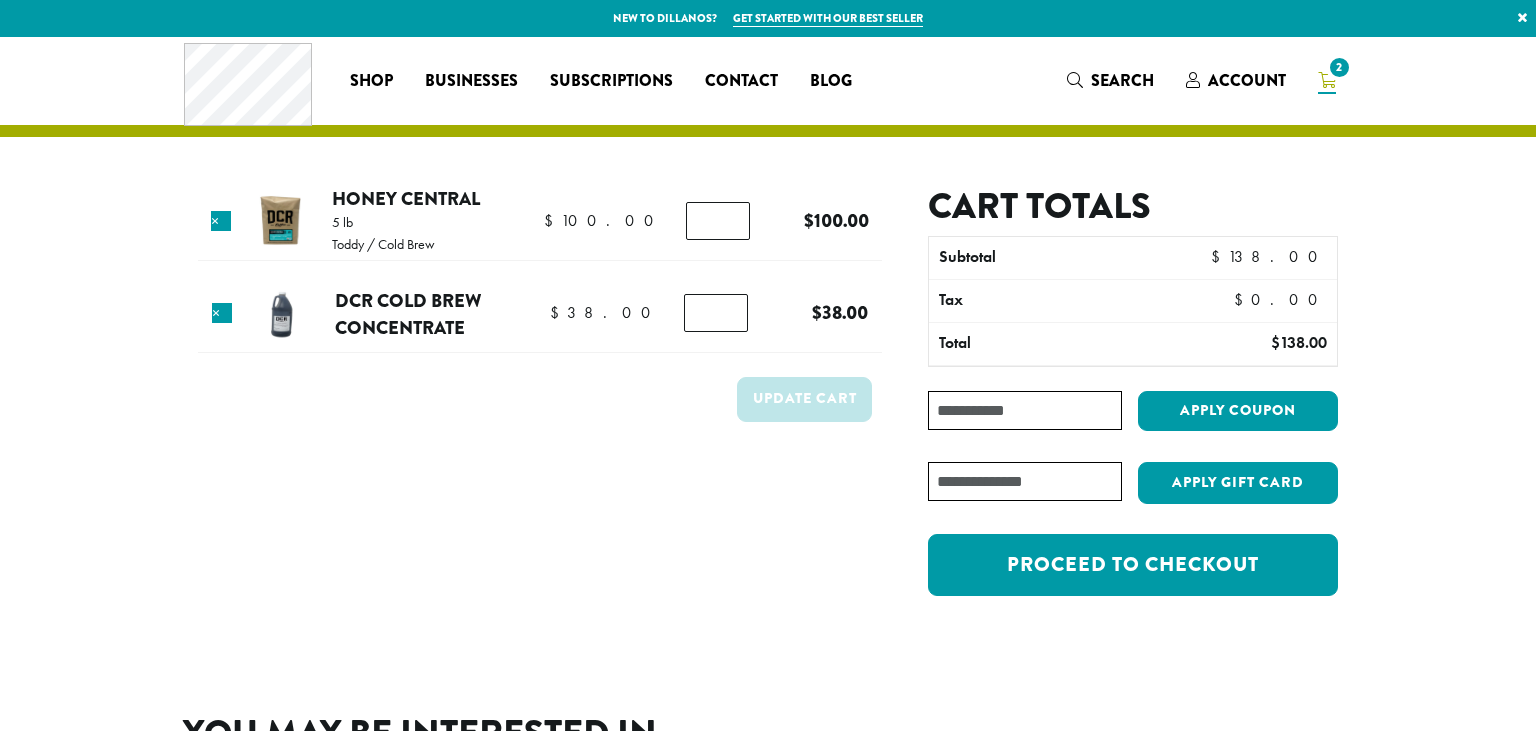 scroll, scrollTop: 0, scrollLeft: 0, axis: both 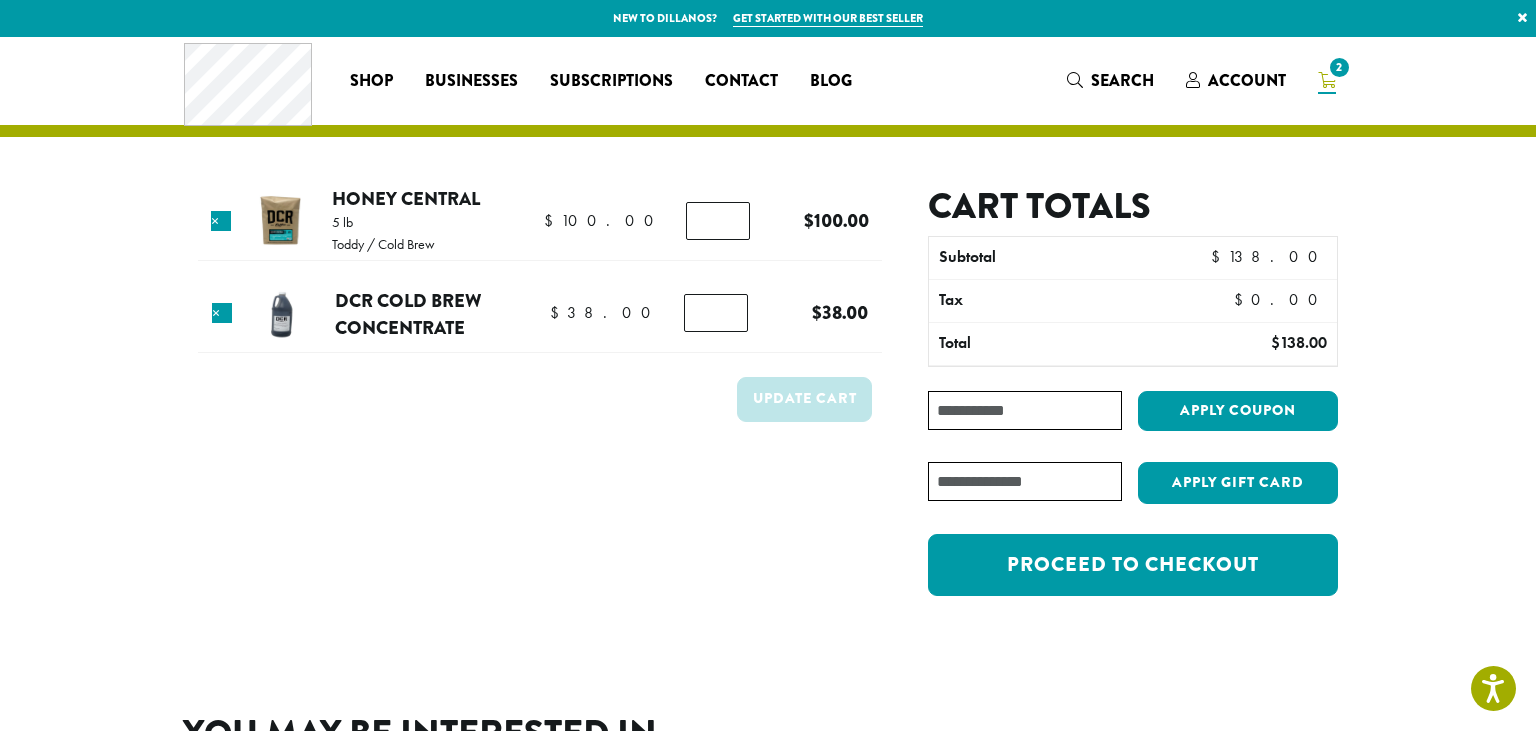 click on "Coupon:" at bounding box center [1025, 410] 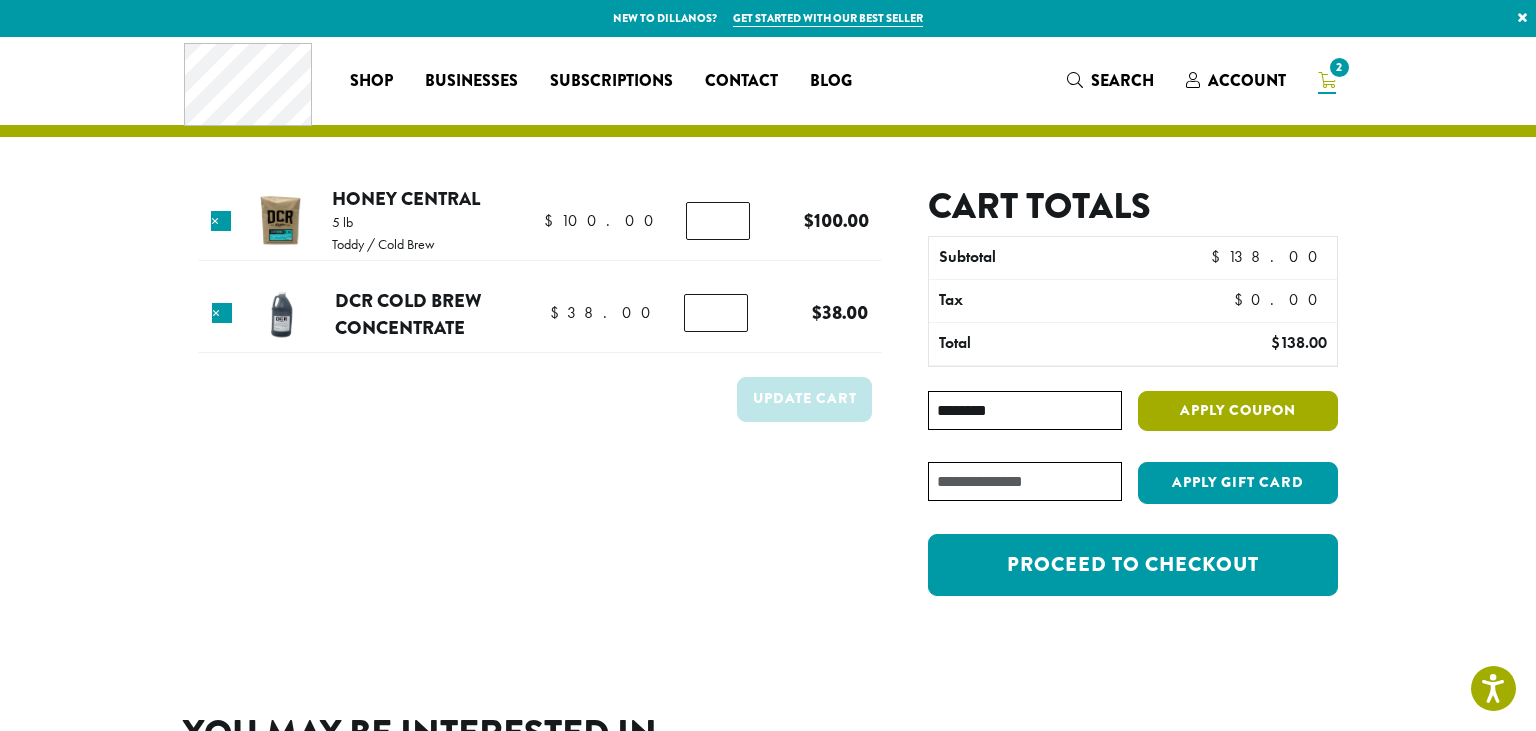 type on "********" 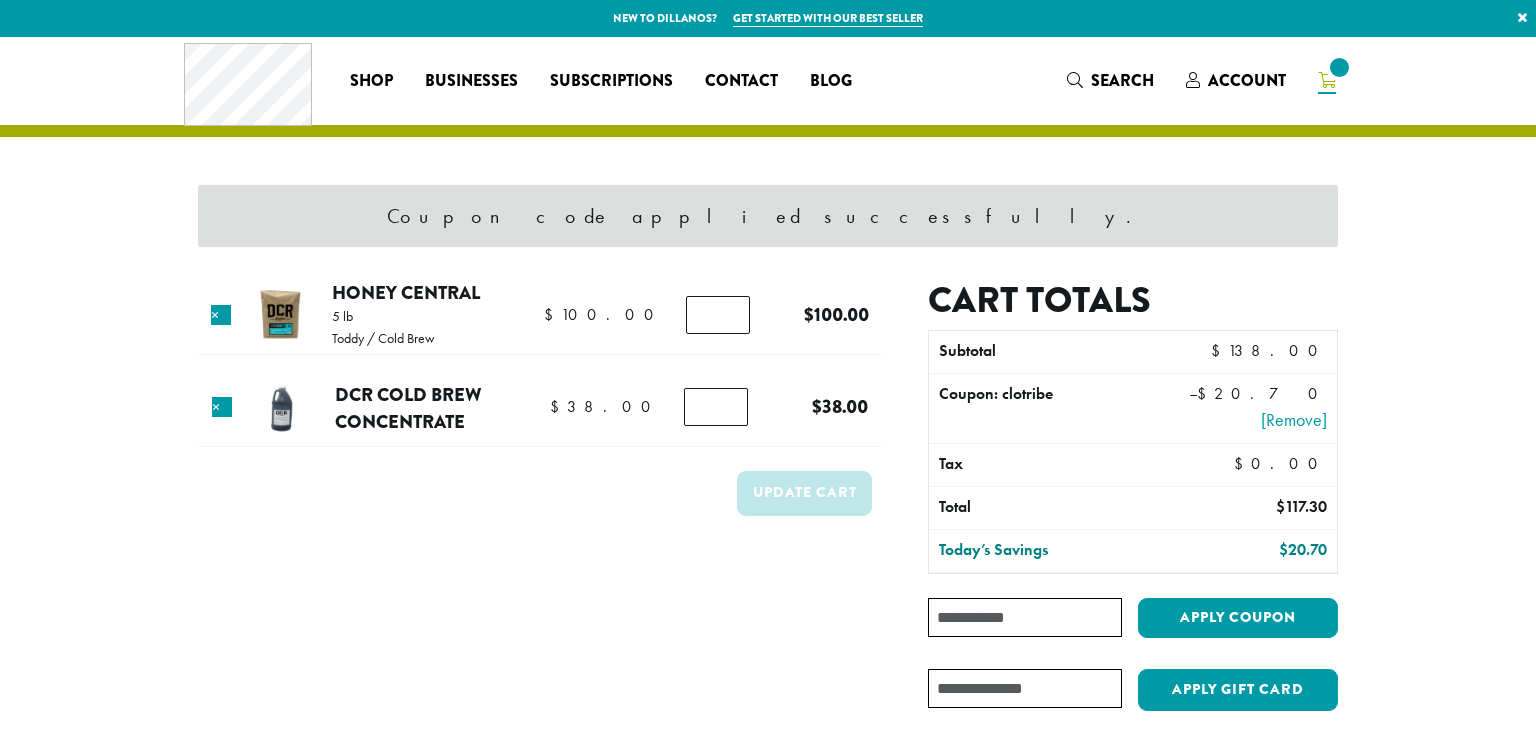 scroll, scrollTop: 0, scrollLeft: 0, axis: both 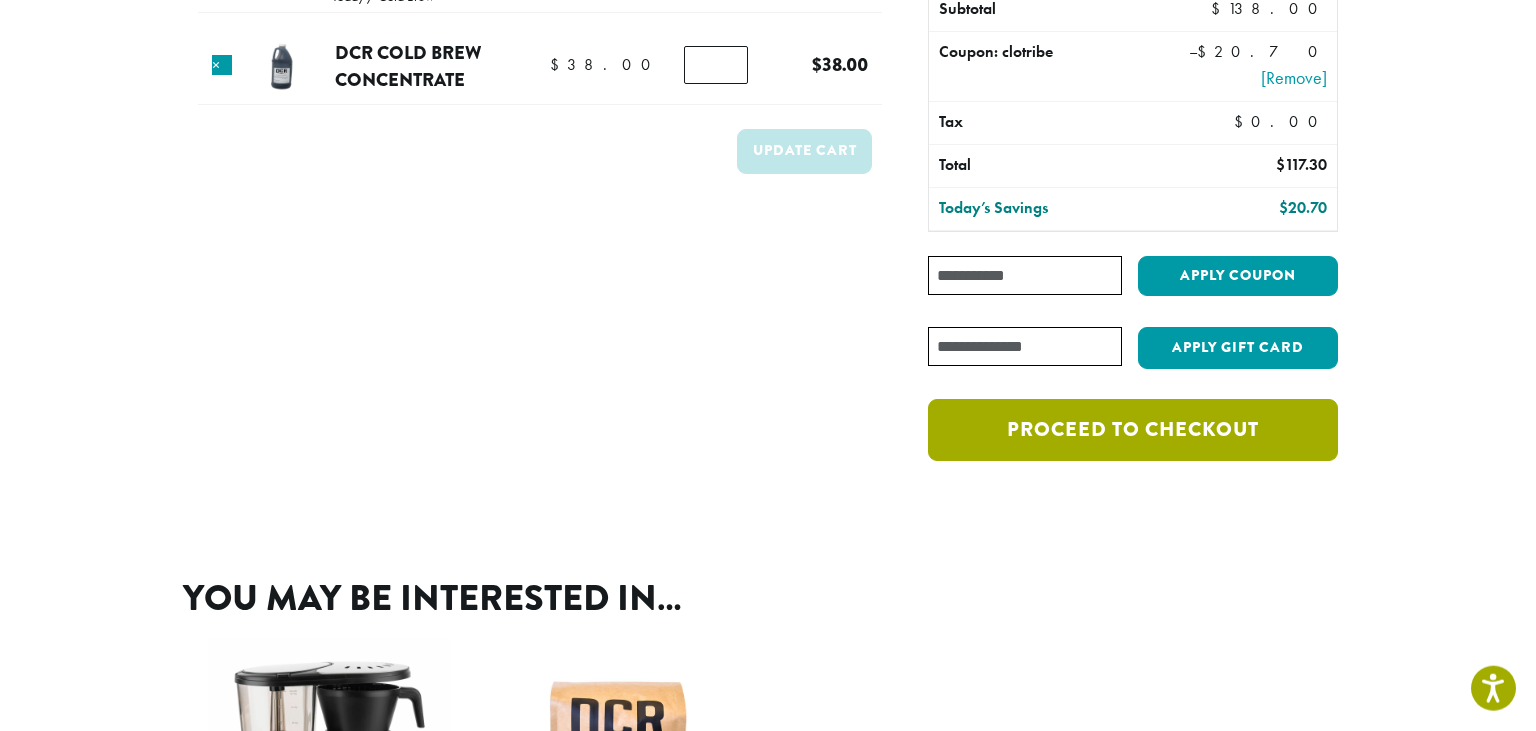 click on "Proceed to checkout" at bounding box center [1133, 430] 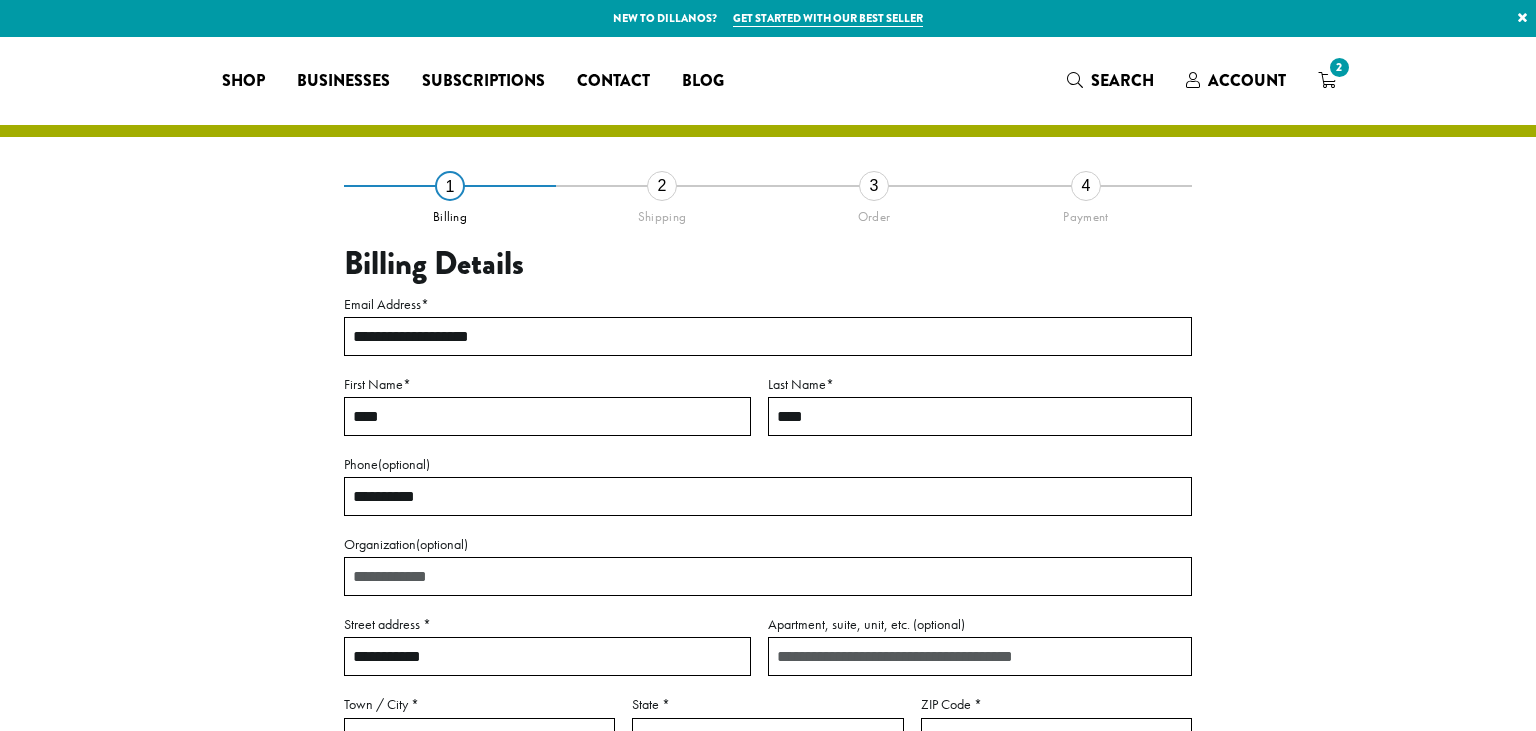 select on "**" 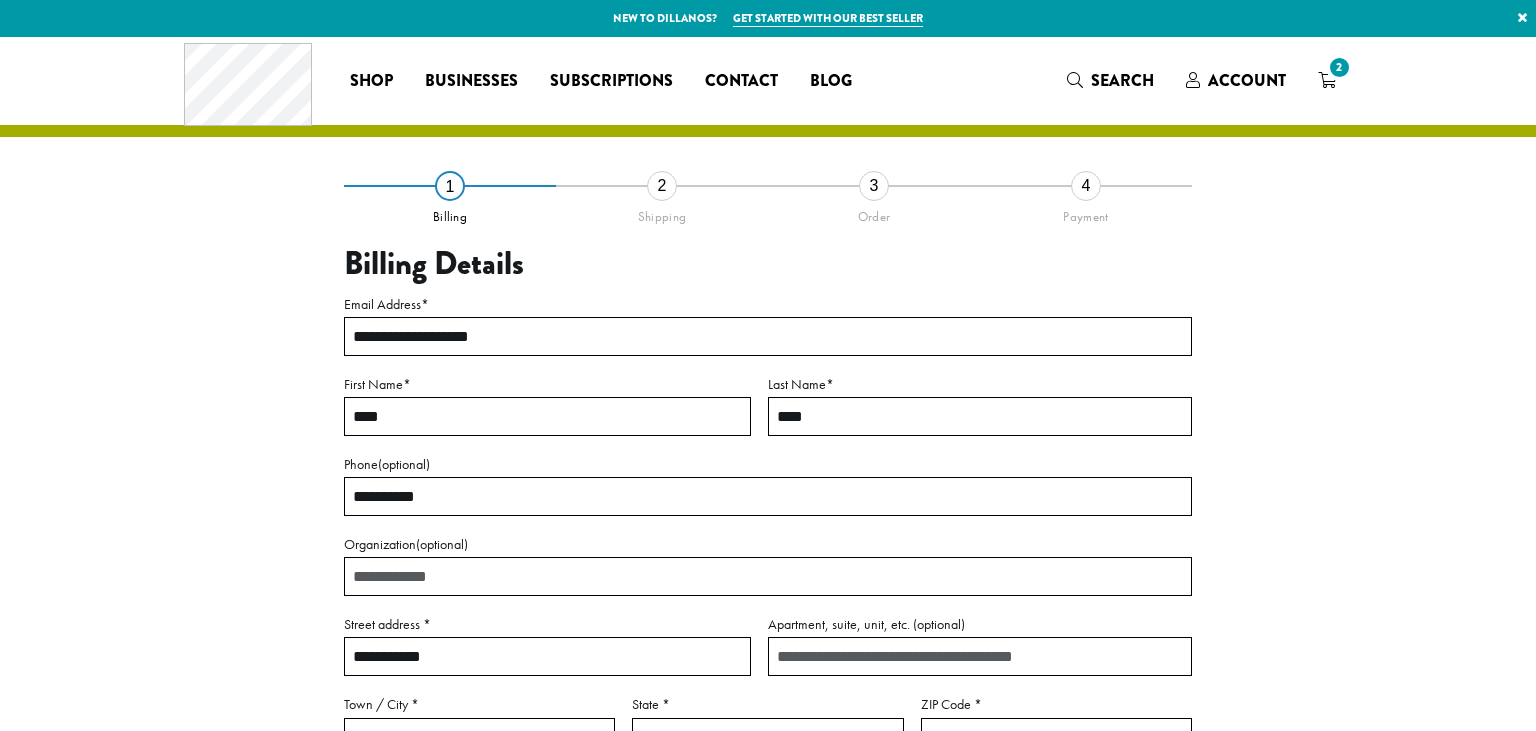 scroll, scrollTop: 0, scrollLeft: 0, axis: both 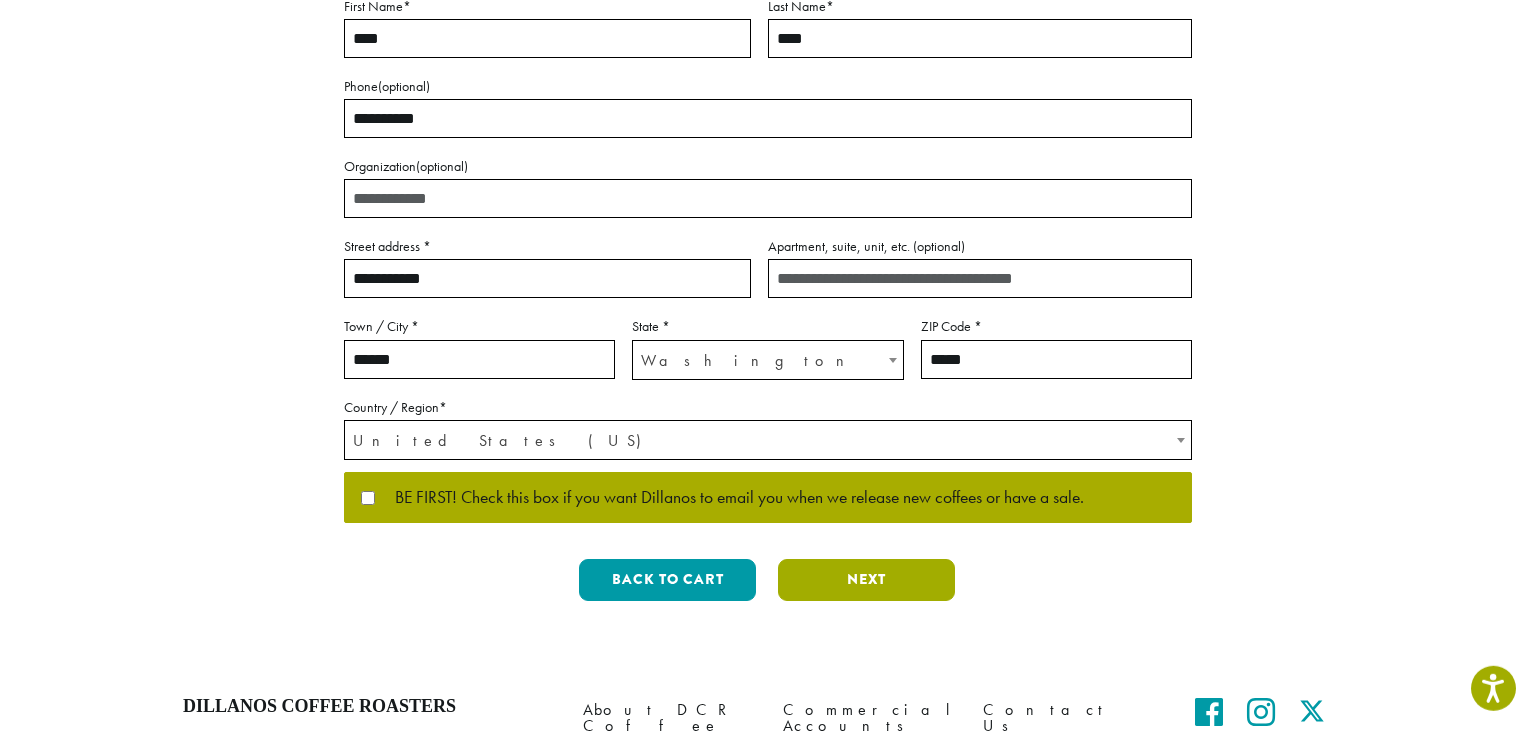 click on "Next" at bounding box center (866, 580) 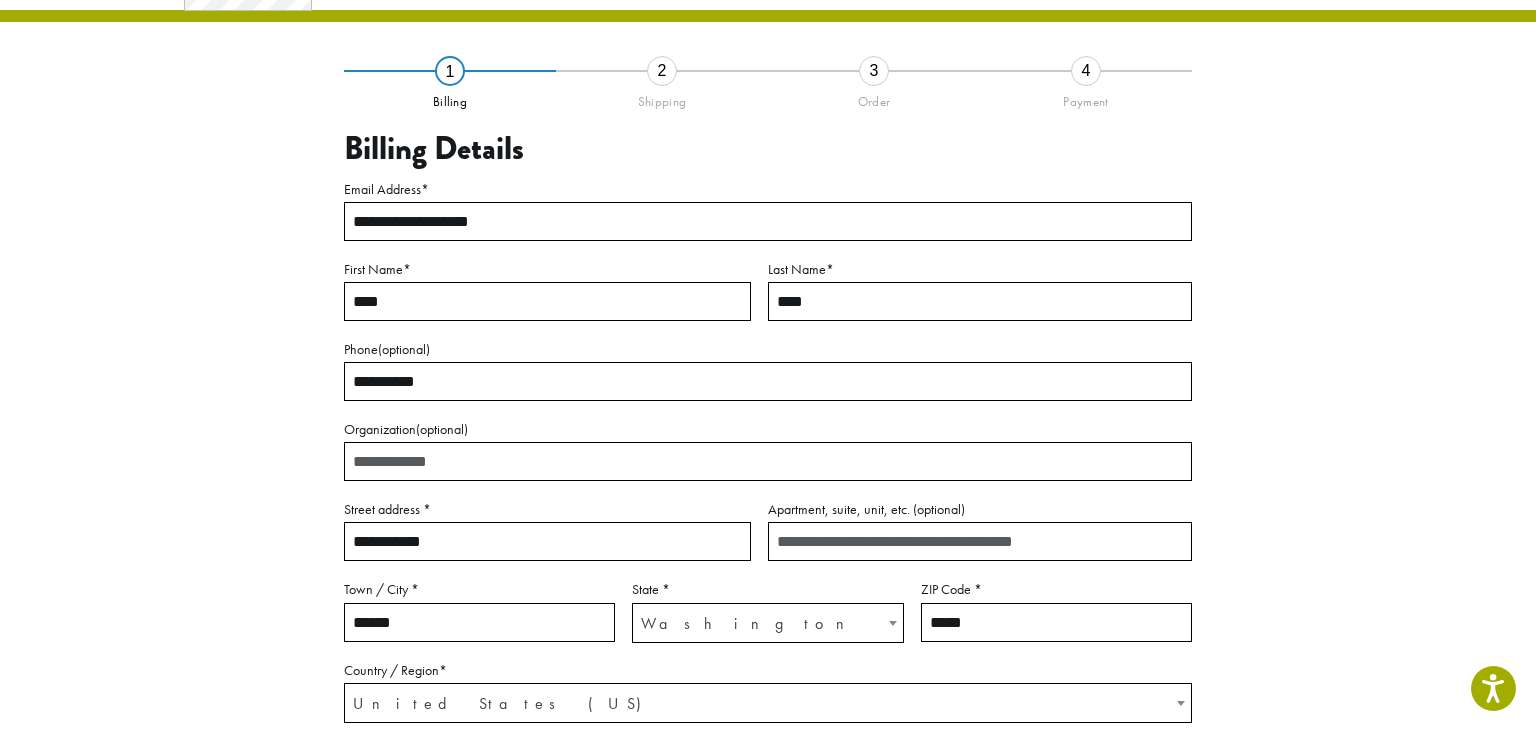 scroll, scrollTop: 111, scrollLeft: 0, axis: vertical 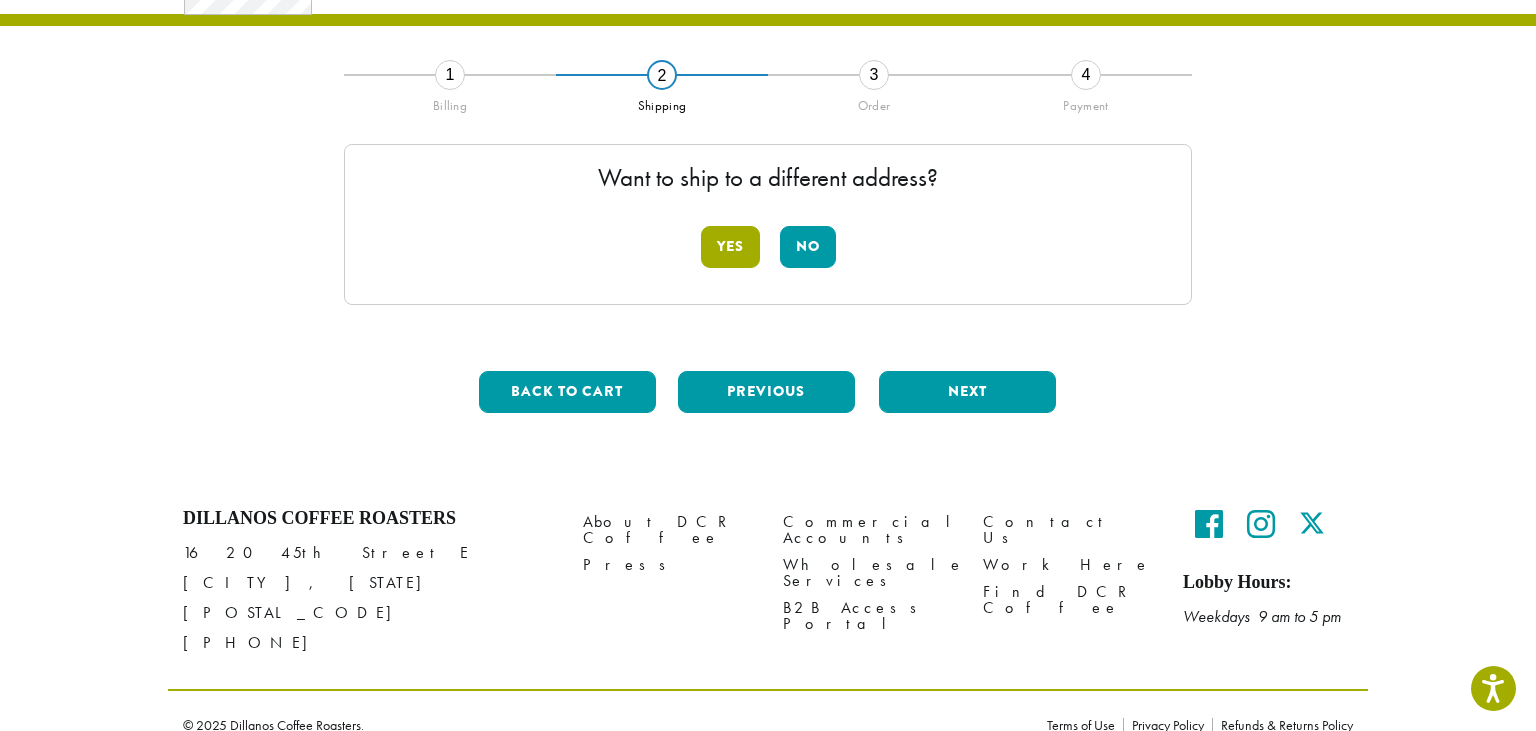 click on "Yes" at bounding box center [730, 247] 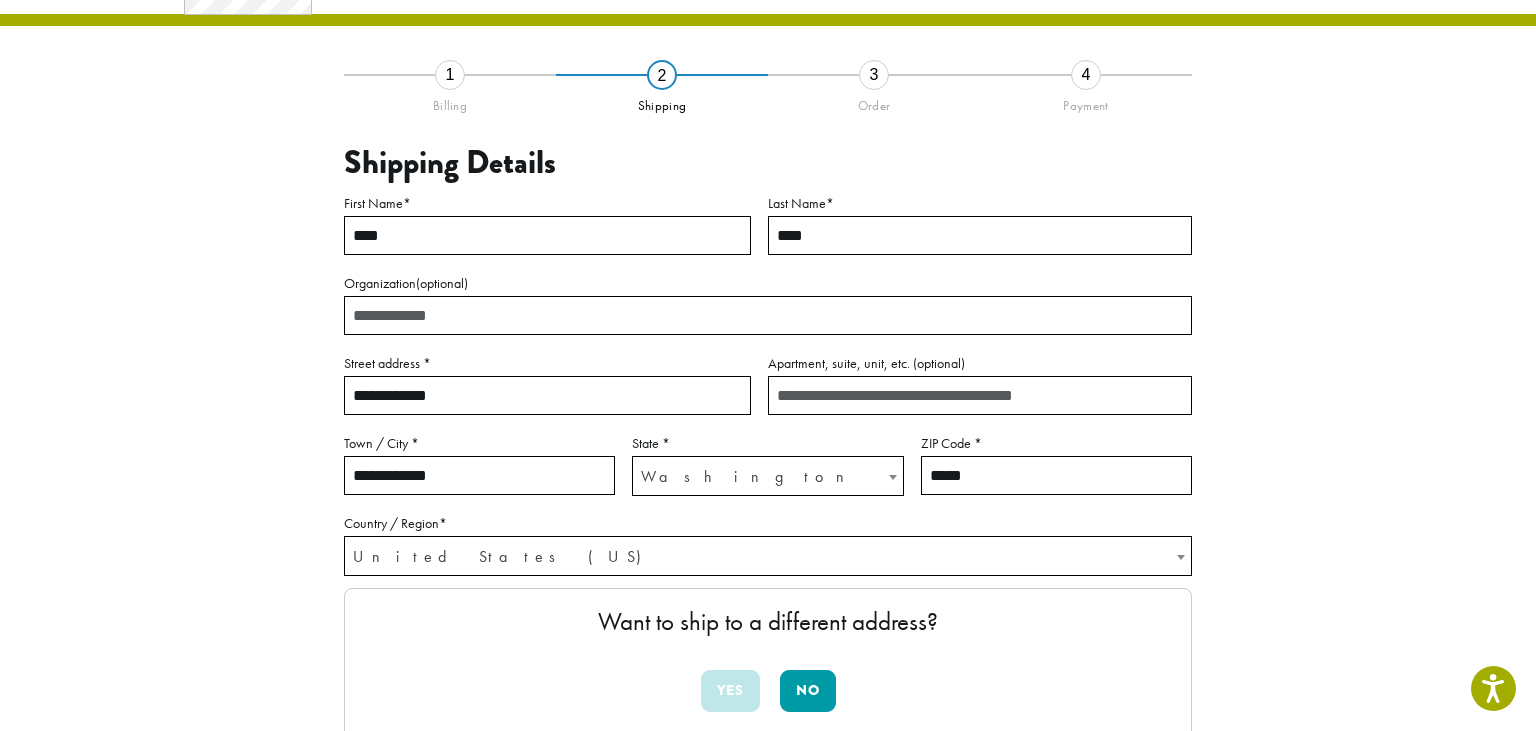 drag, startPoint x: 477, startPoint y: 397, endPoint x: 394, endPoint y: 399, distance: 83.02409 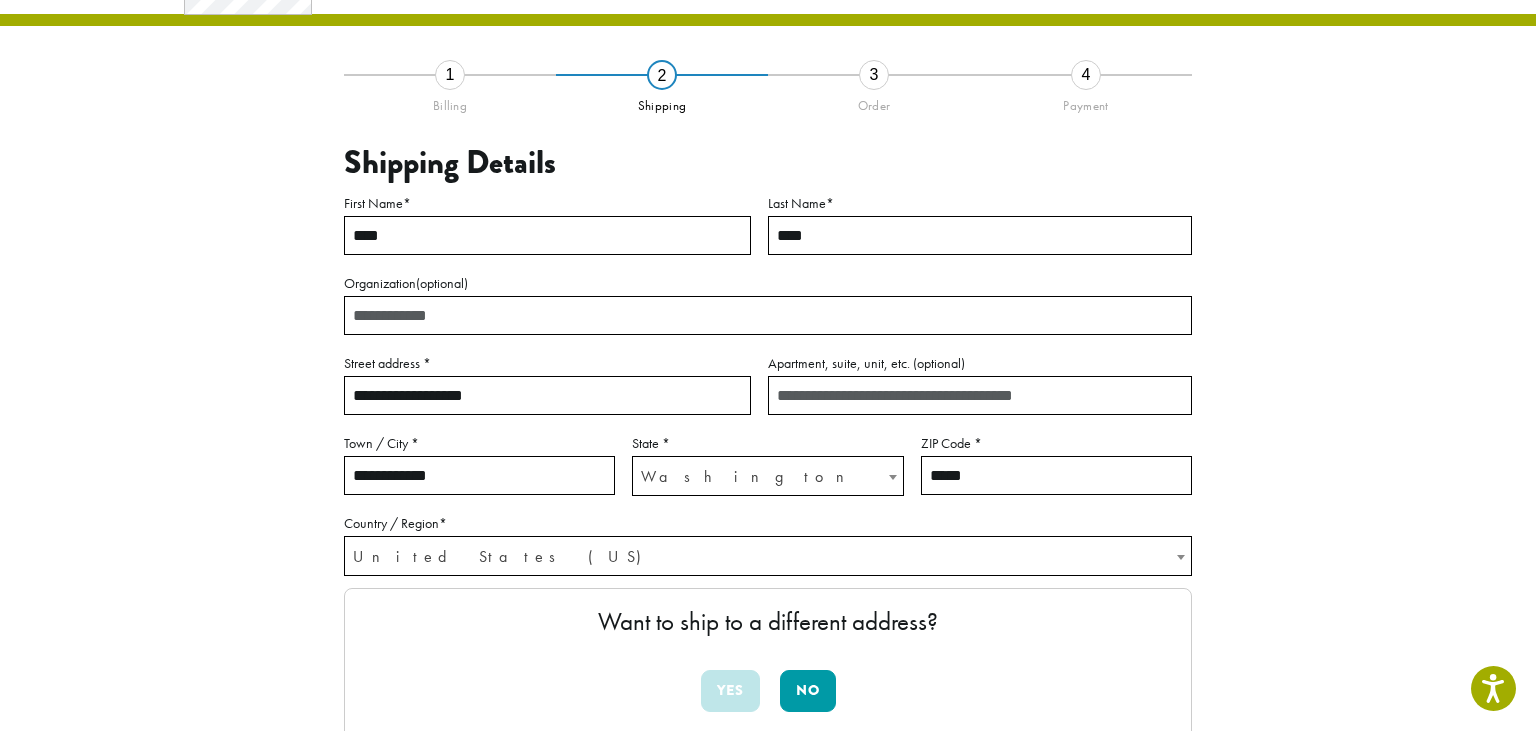 type on "**********" 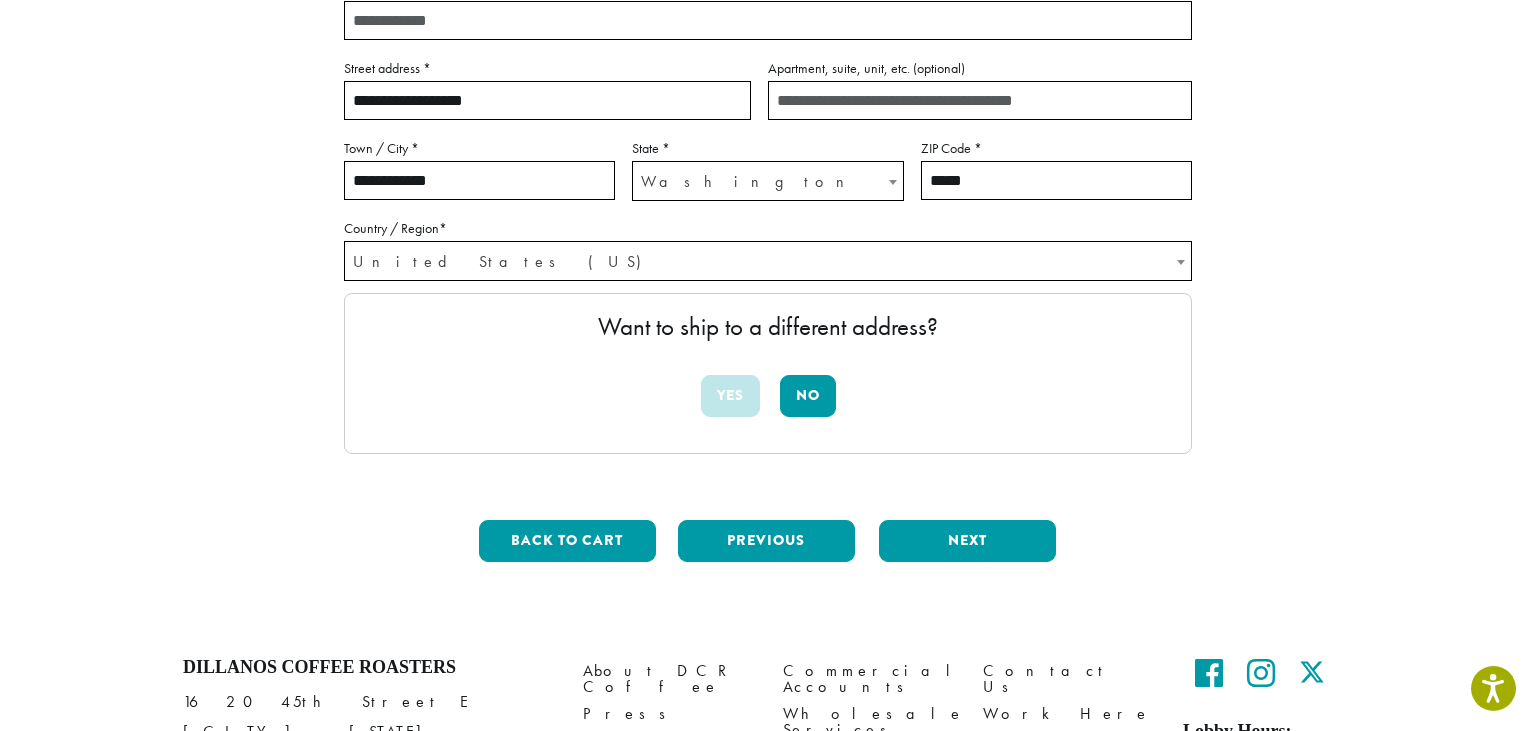 scroll, scrollTop: 417, scrollLeft: 0, axis: vertical 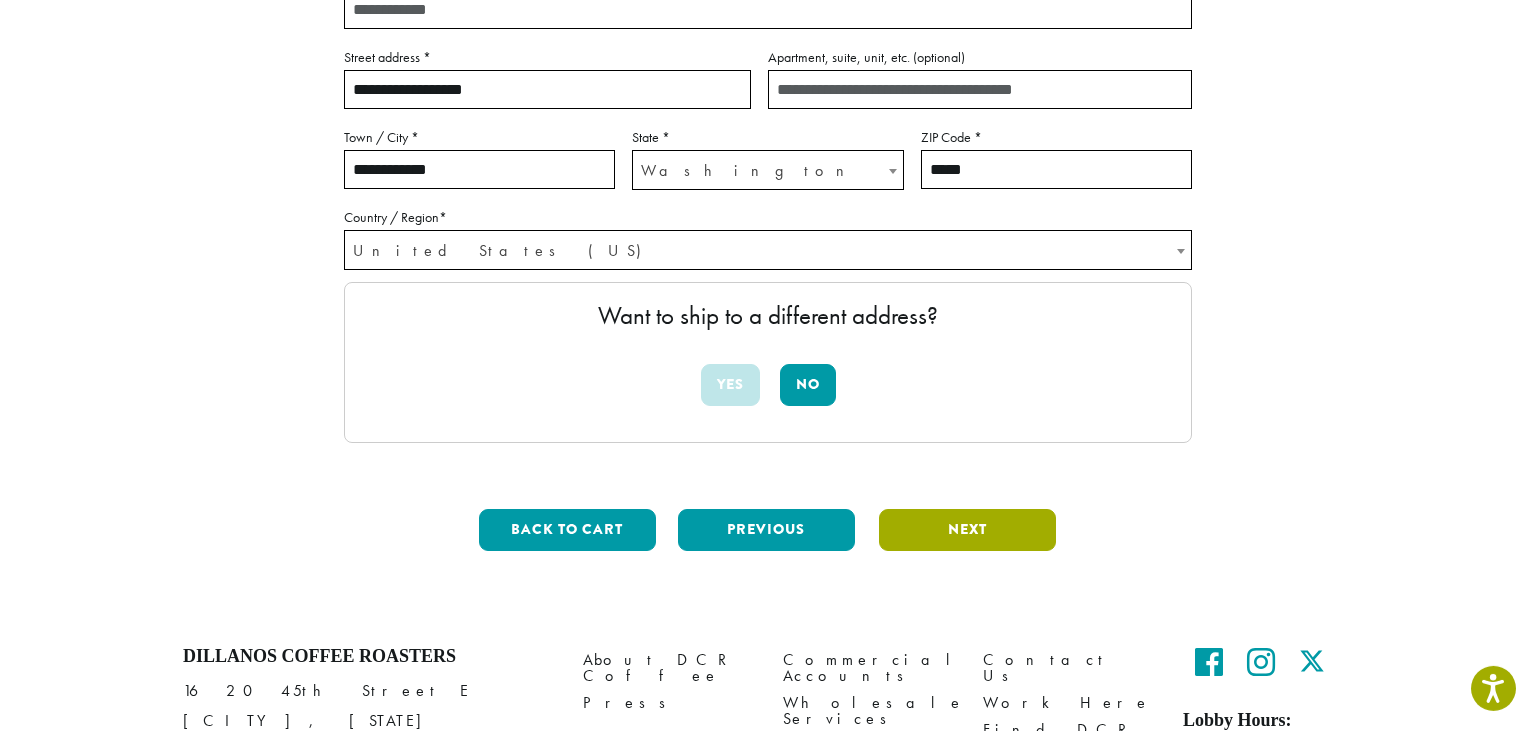 type on "*******" 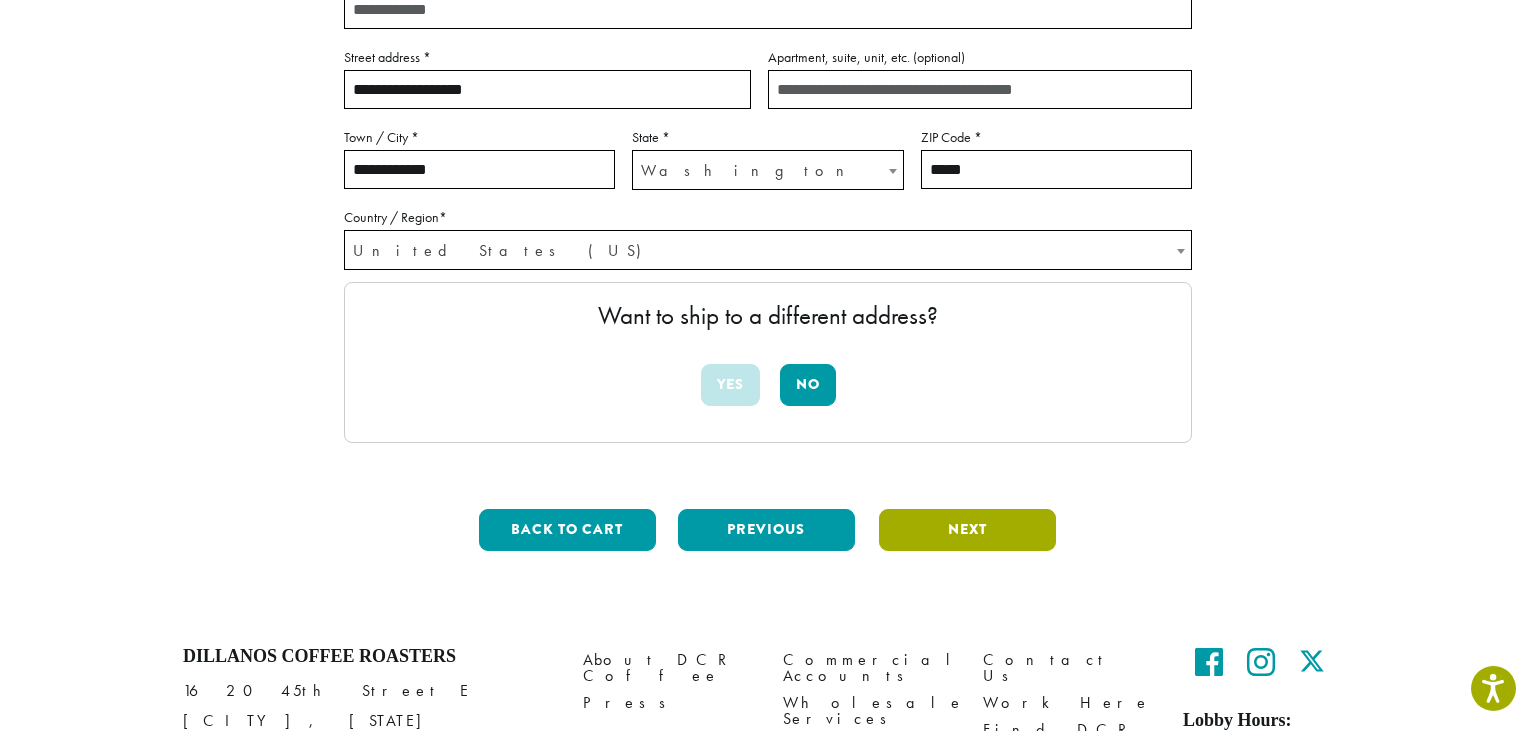 click on "Next" at bounding box center (967, 530) 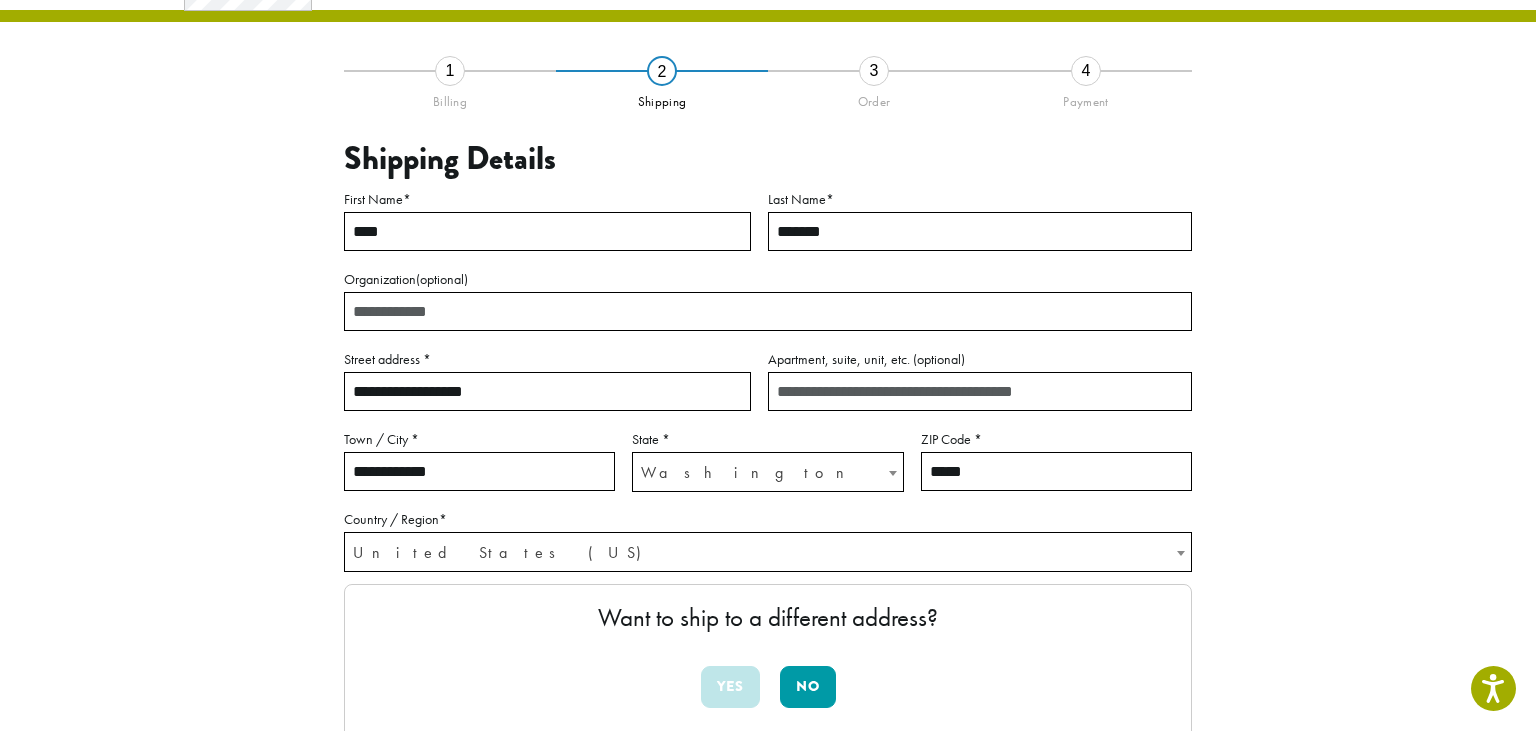 scroll, scrollTop: 113, scrollLeft: 0, axis: vertical 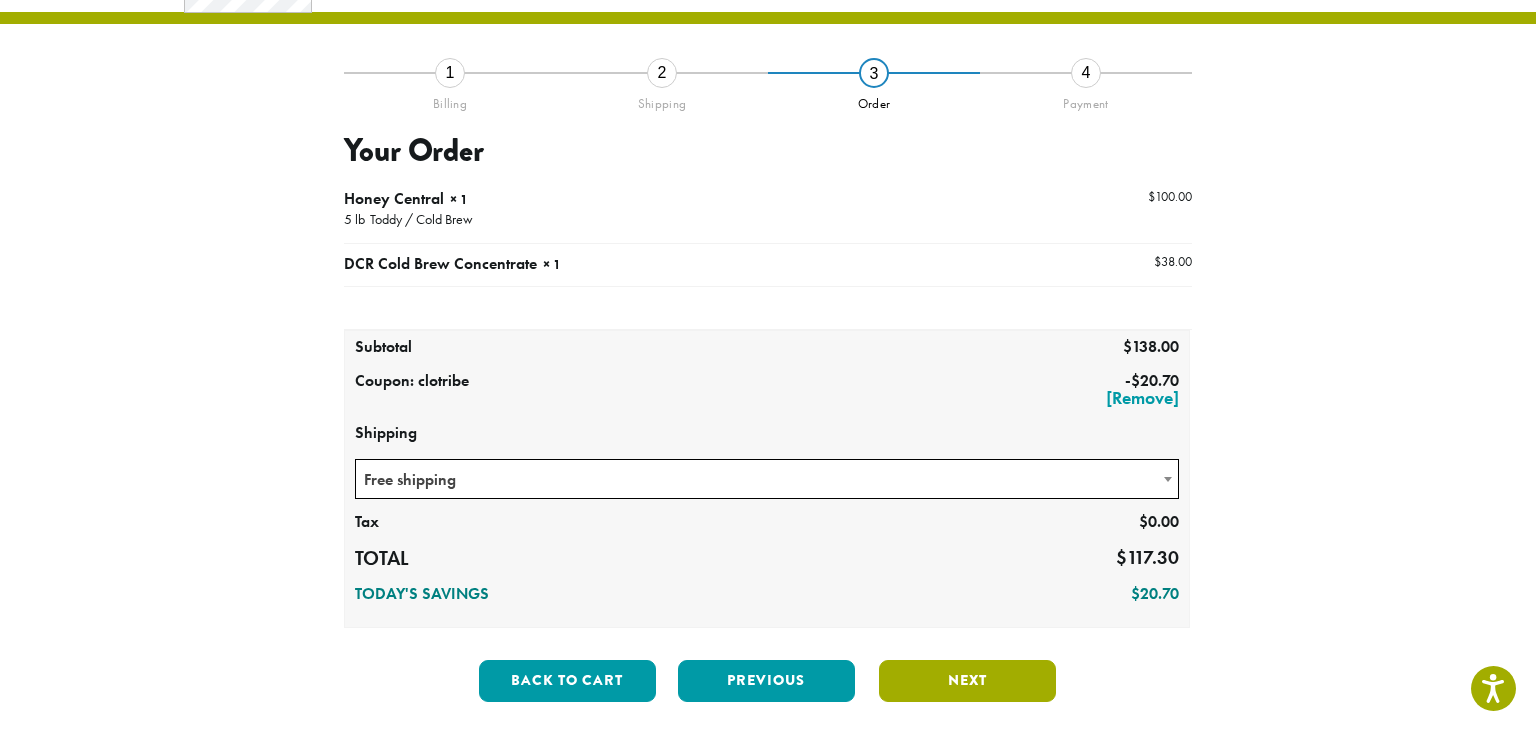 click on "Next" at bounding box center (967, 681) 